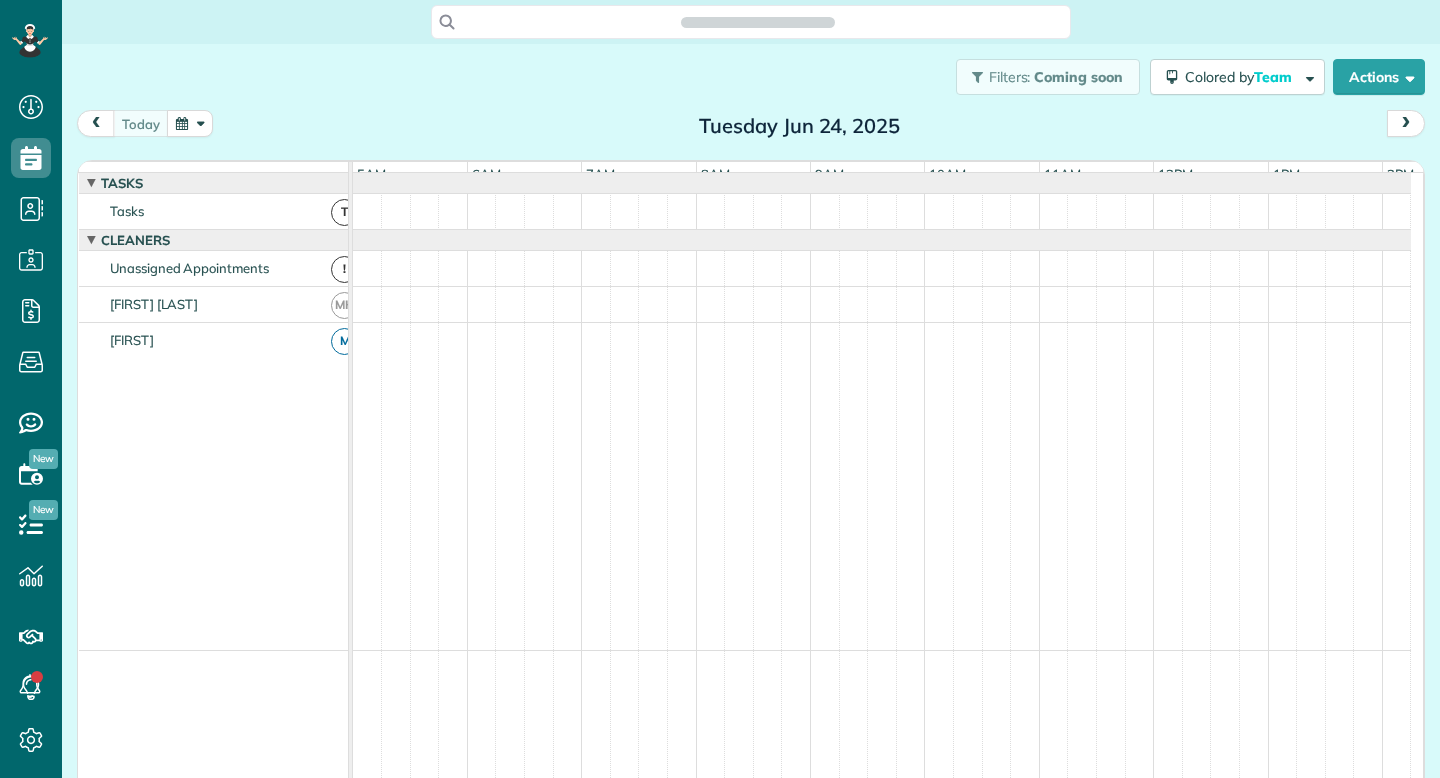scroll, scrollTop: 0, scrollLeft: 0, axis: both 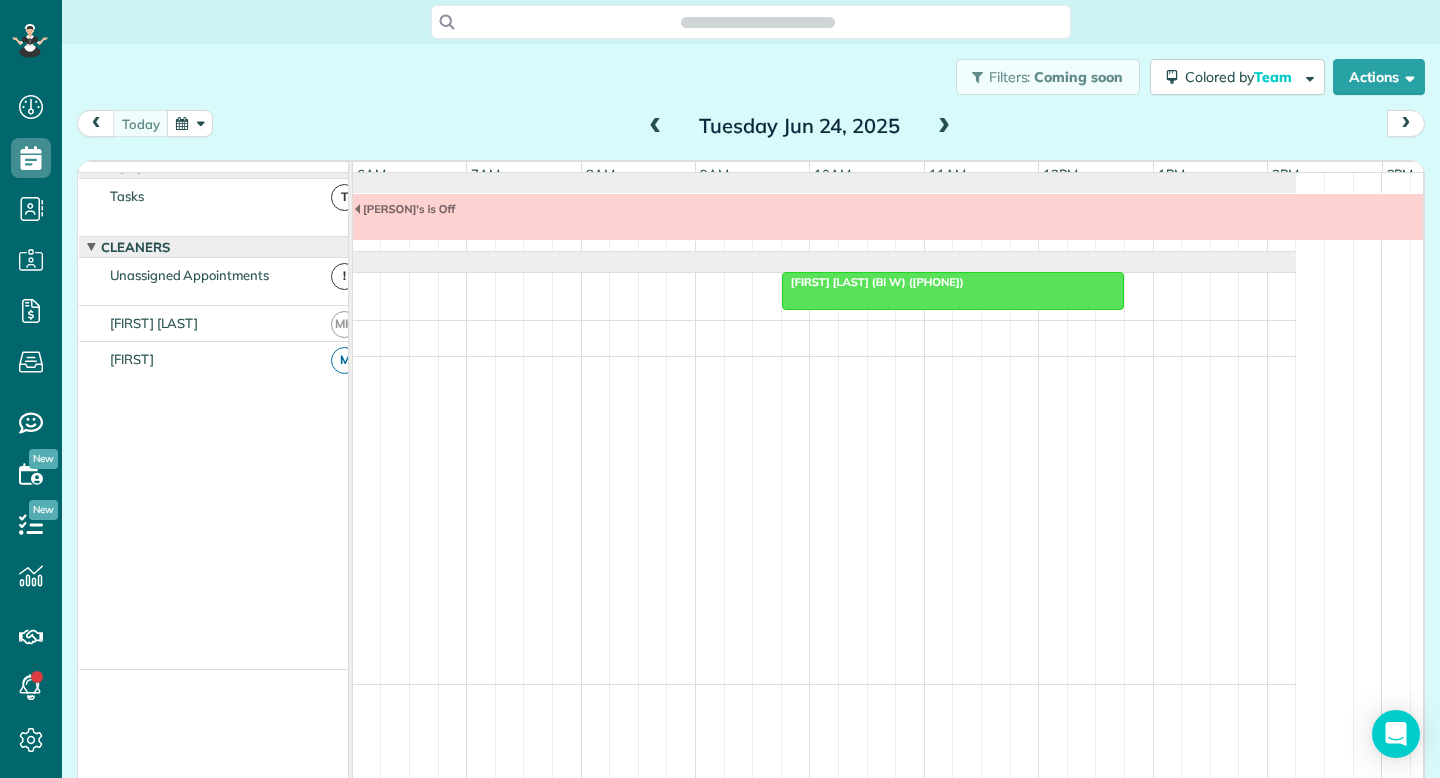 click at bounding box center [944, 127] 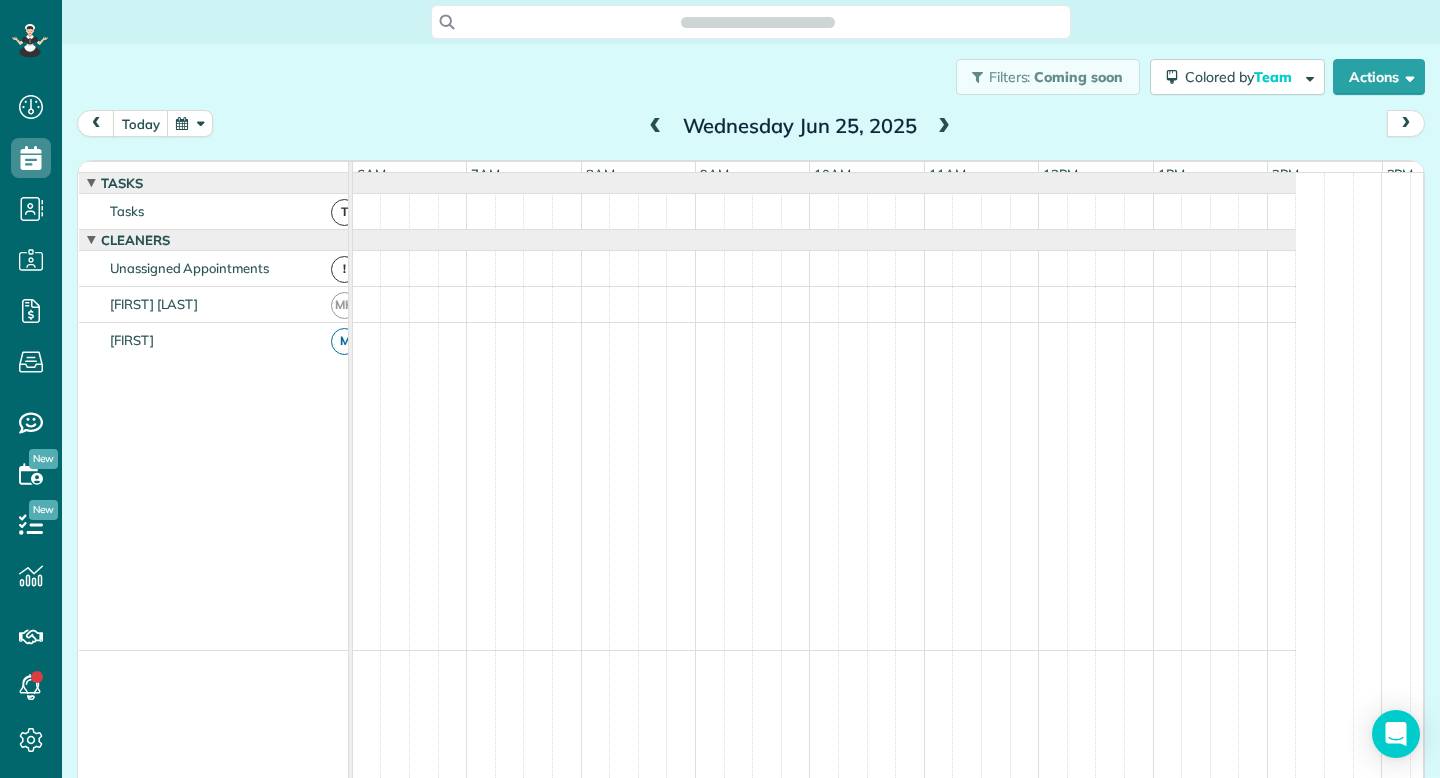 scroll, scrollTop: 15, scrollLeft: 0, axis: vertical 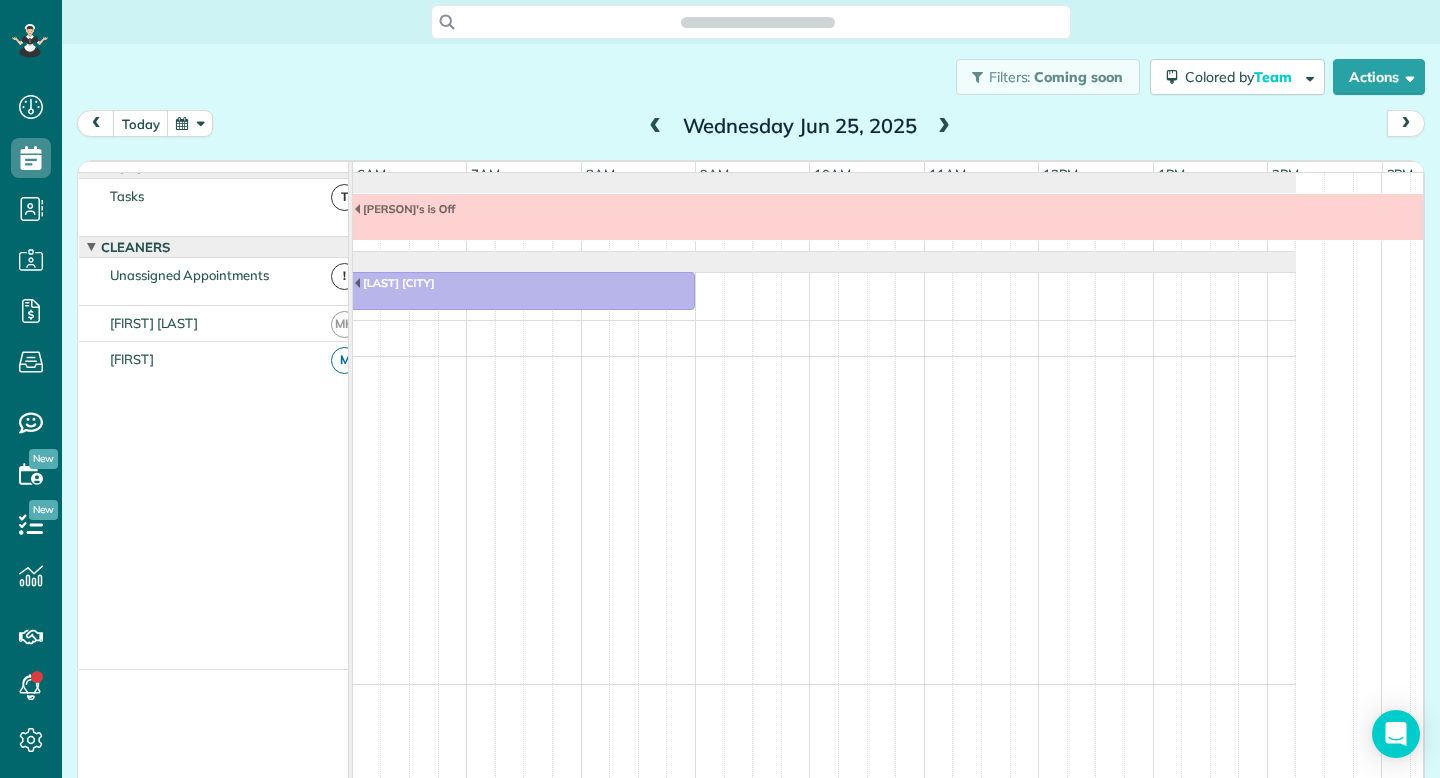 click at bounding box center (944, 127) 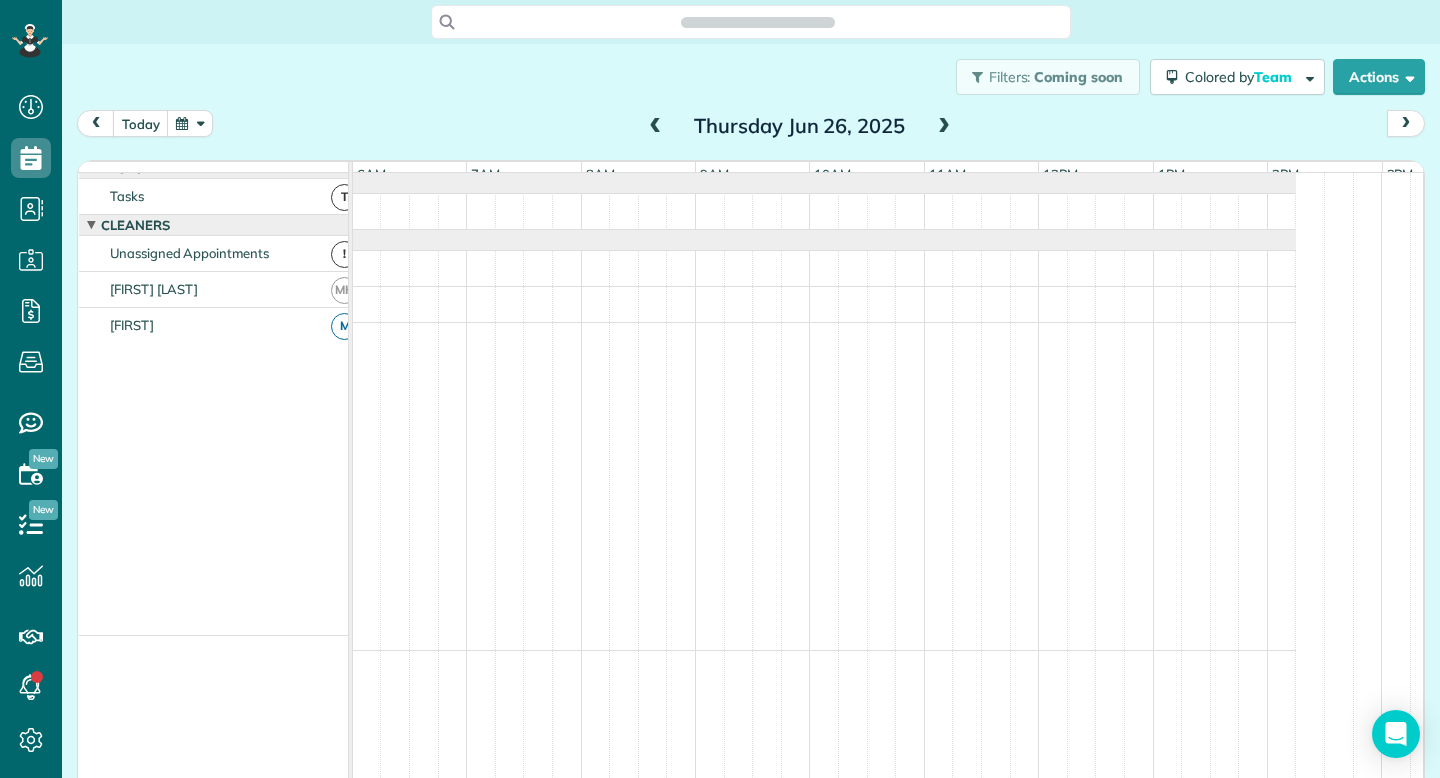 scroll, scrollTop: 0, scrollLeft: 0, axis: both 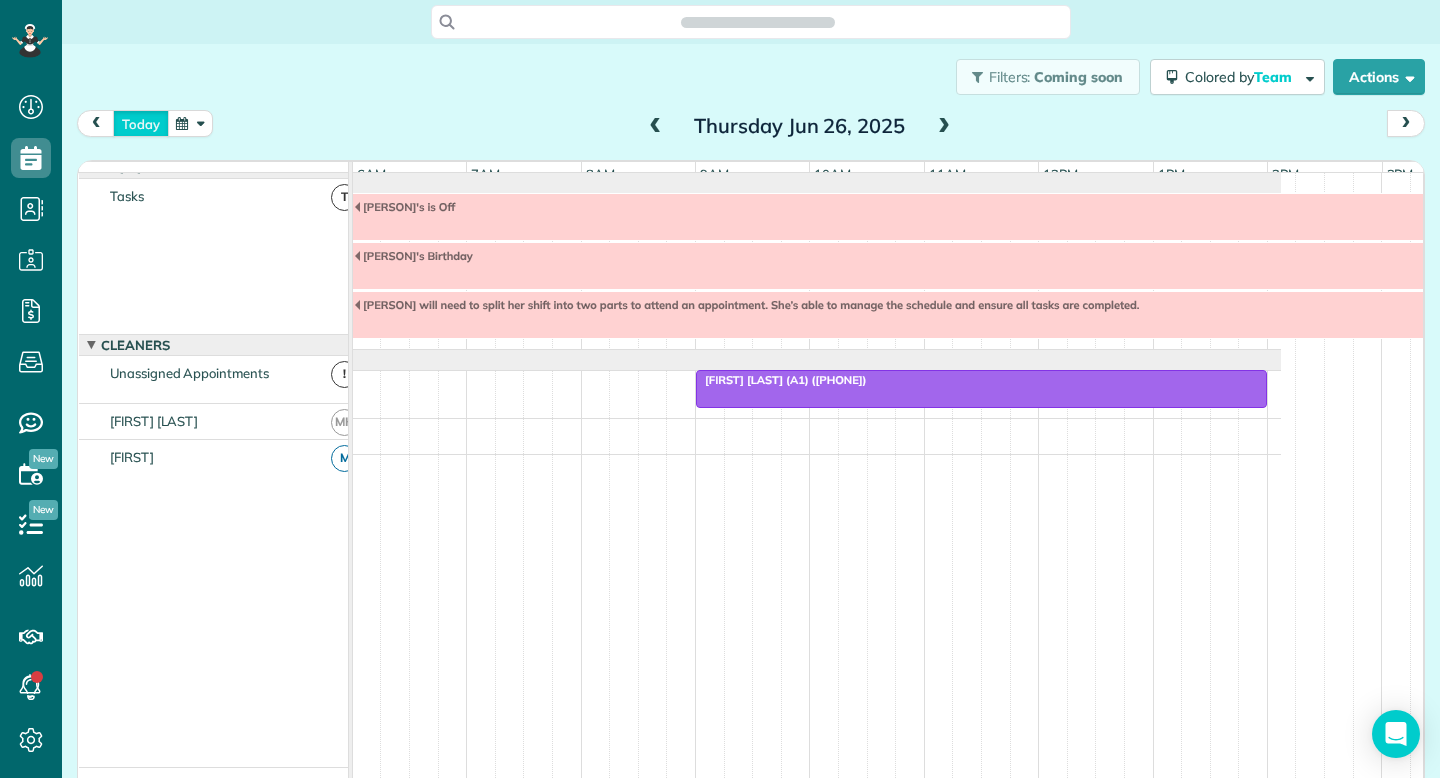 click on "today" at bounding box center [141, 123] 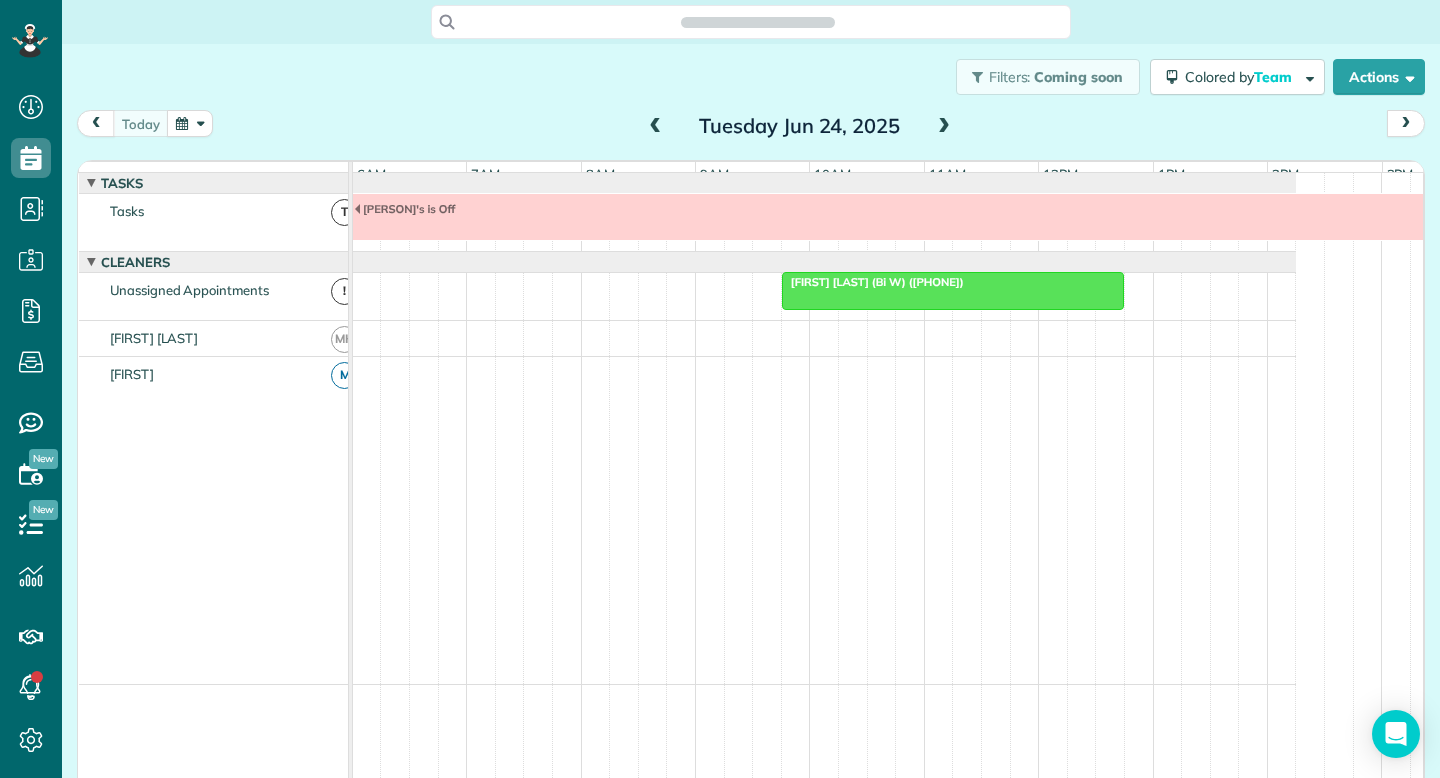 scroll, scrollTop: 15, scrollLeft: 0, axis: vertical 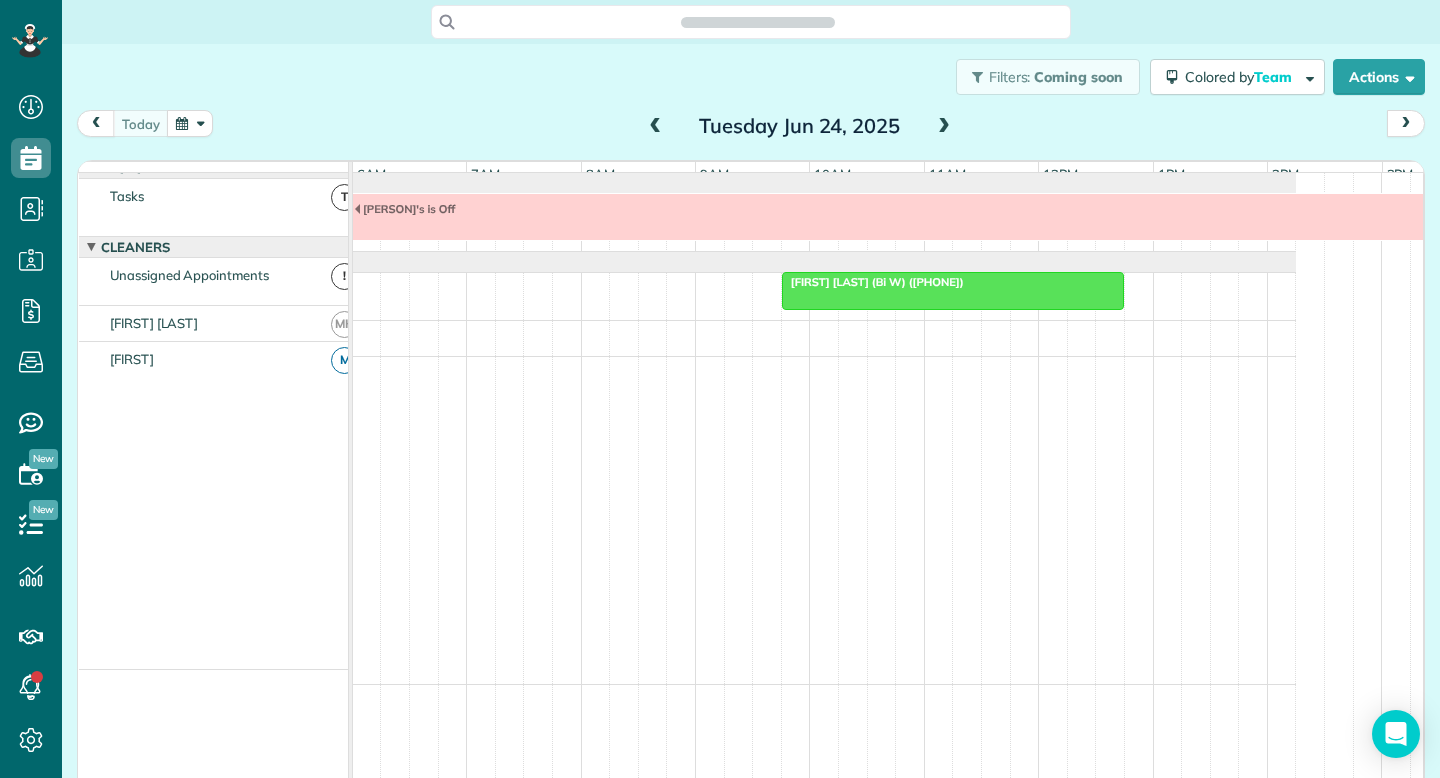 click at bounding box center (190, 123) 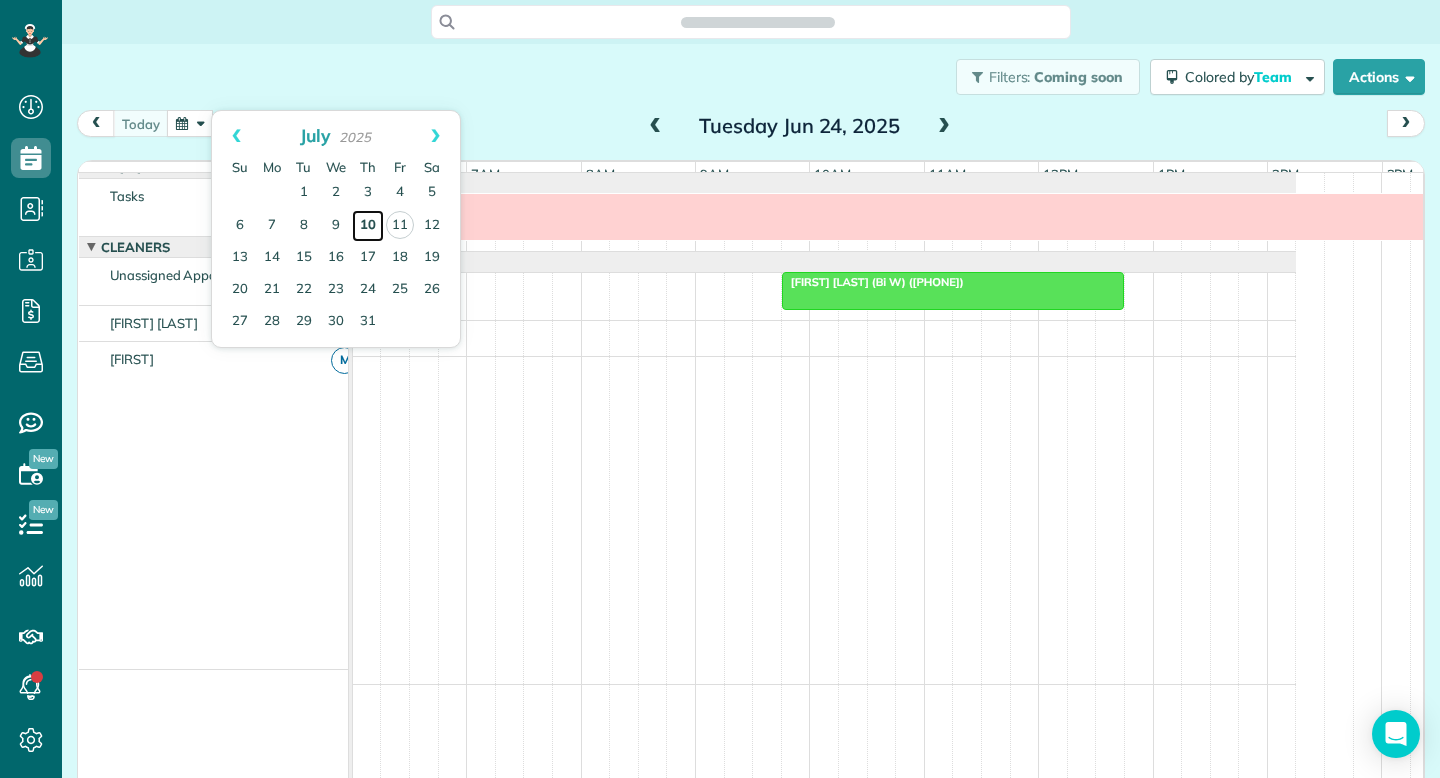 click on "10" at bounding box center (368, 226) 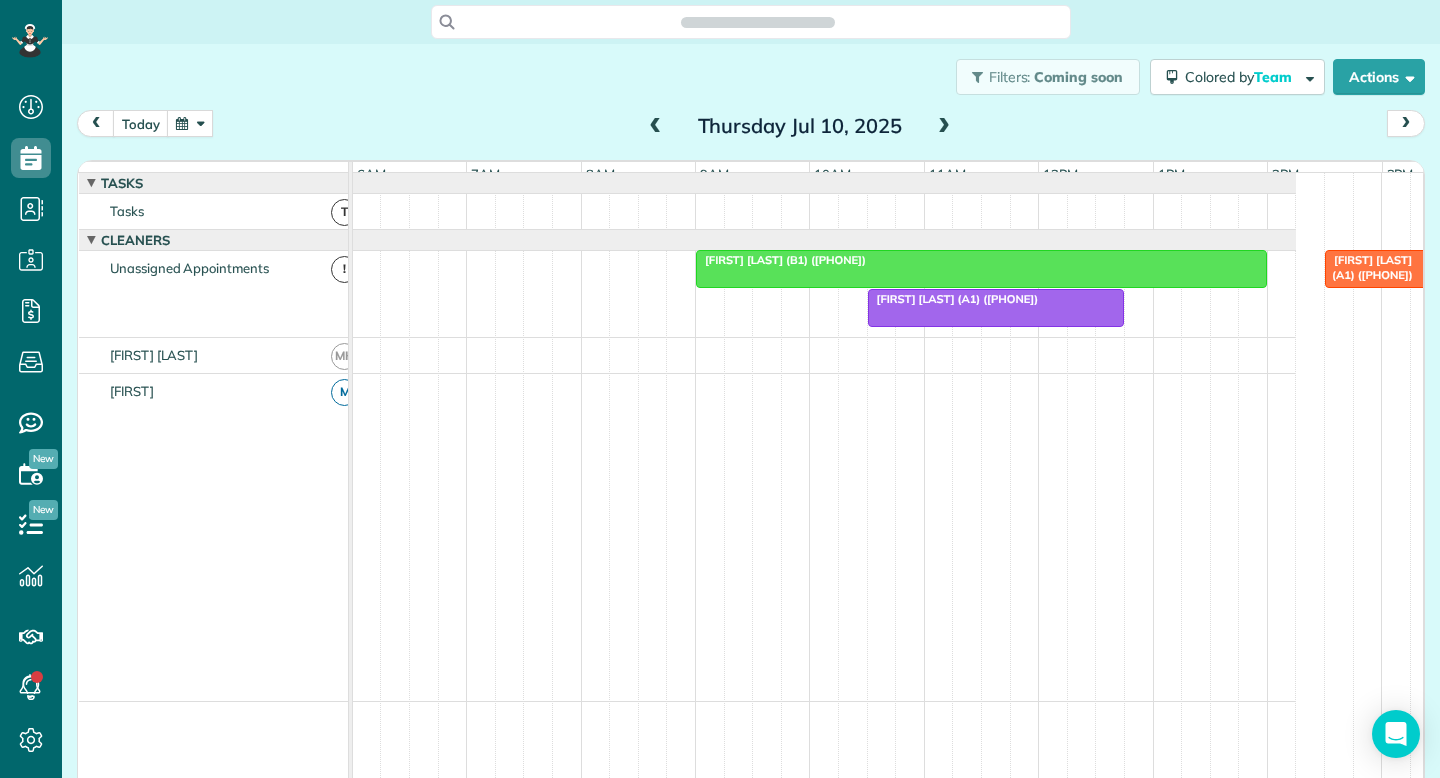 scroll, scrollTop: 0, scrollLeft: 423, axis: horizontal 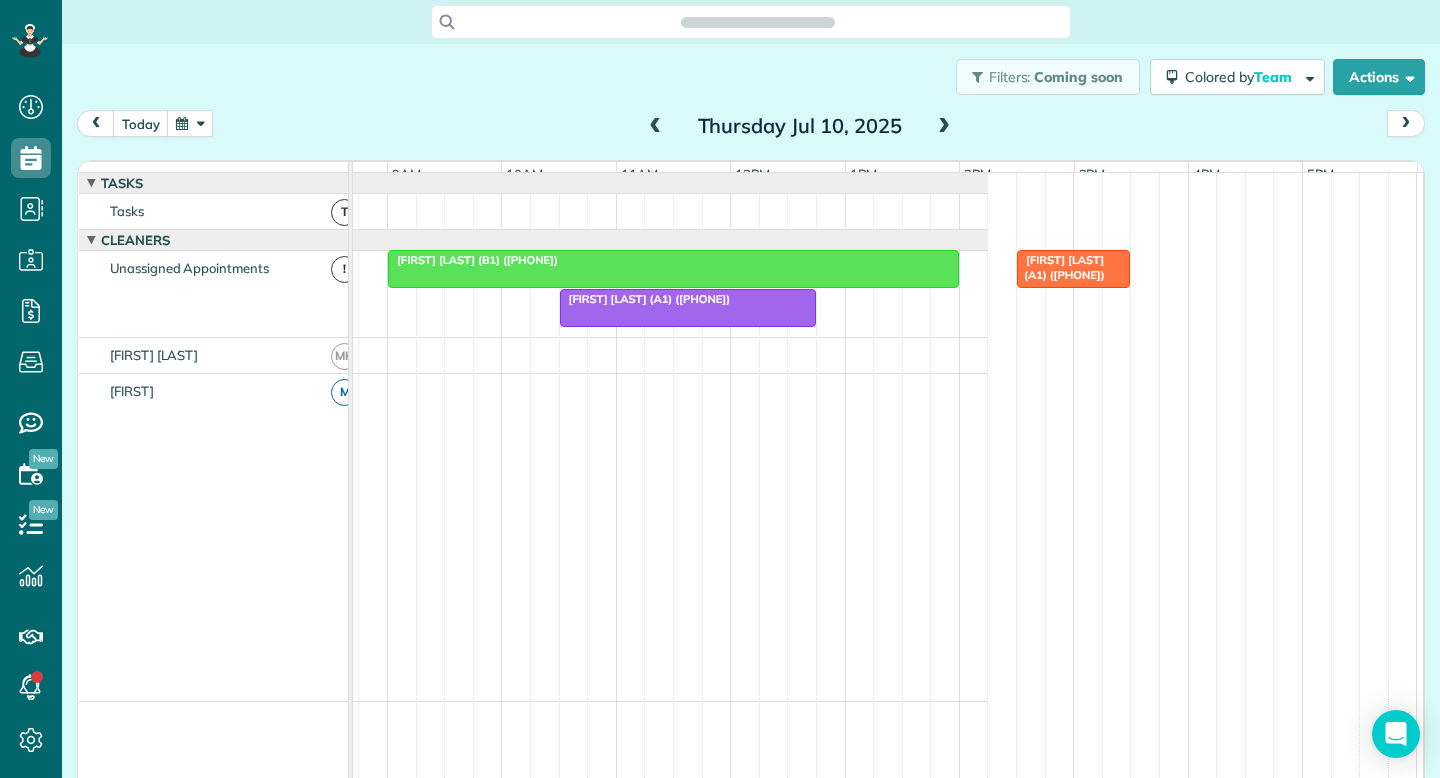 click at bounding box center [673, 269] 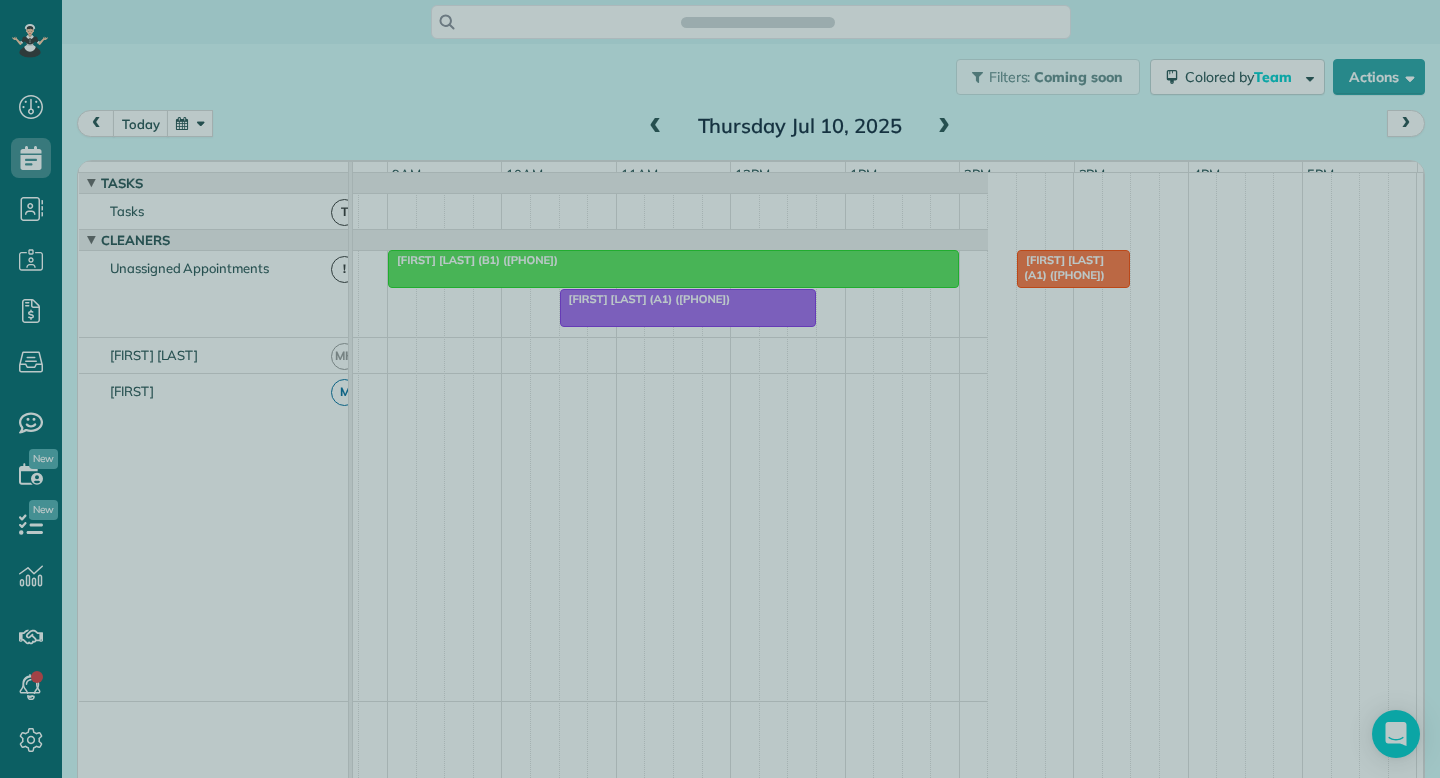 click at bounding box center [720, 389] 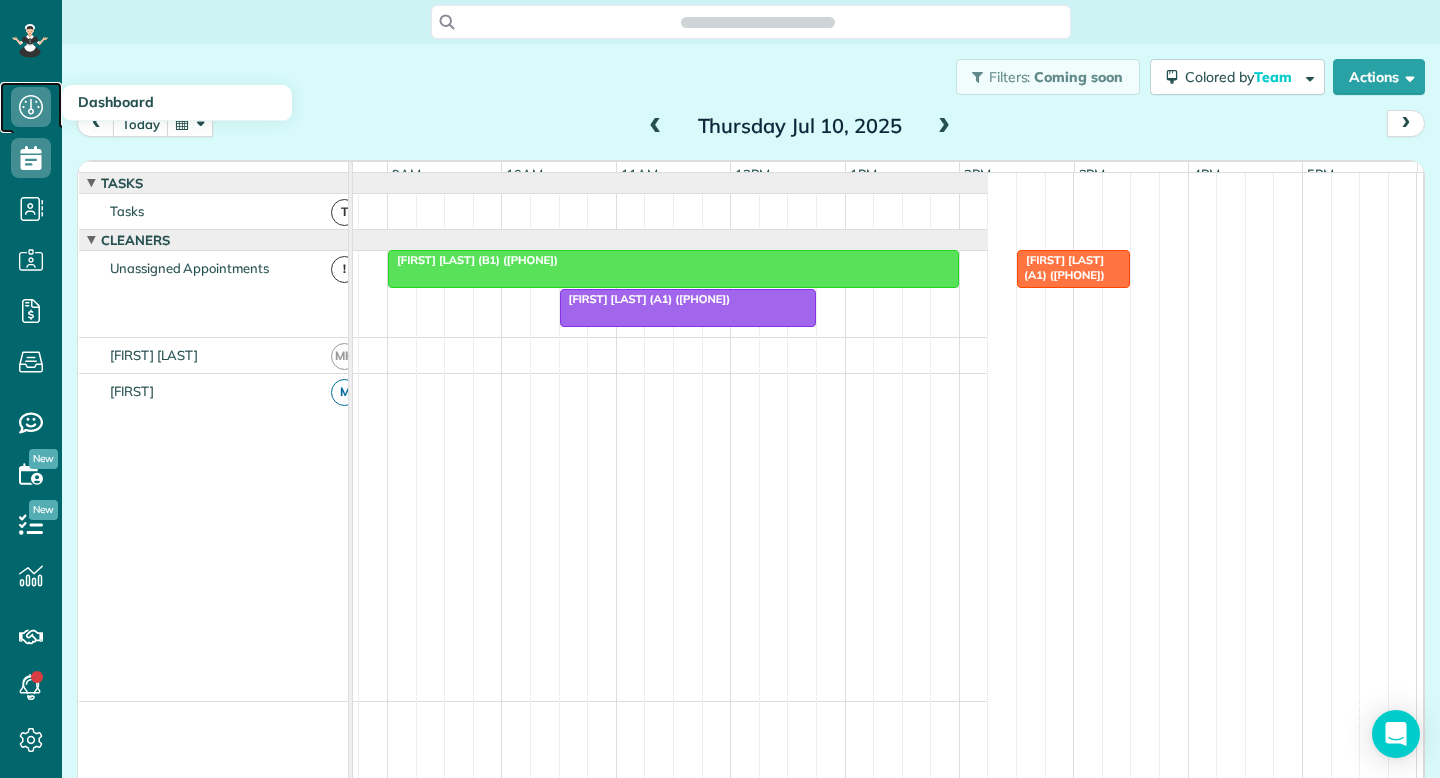 click 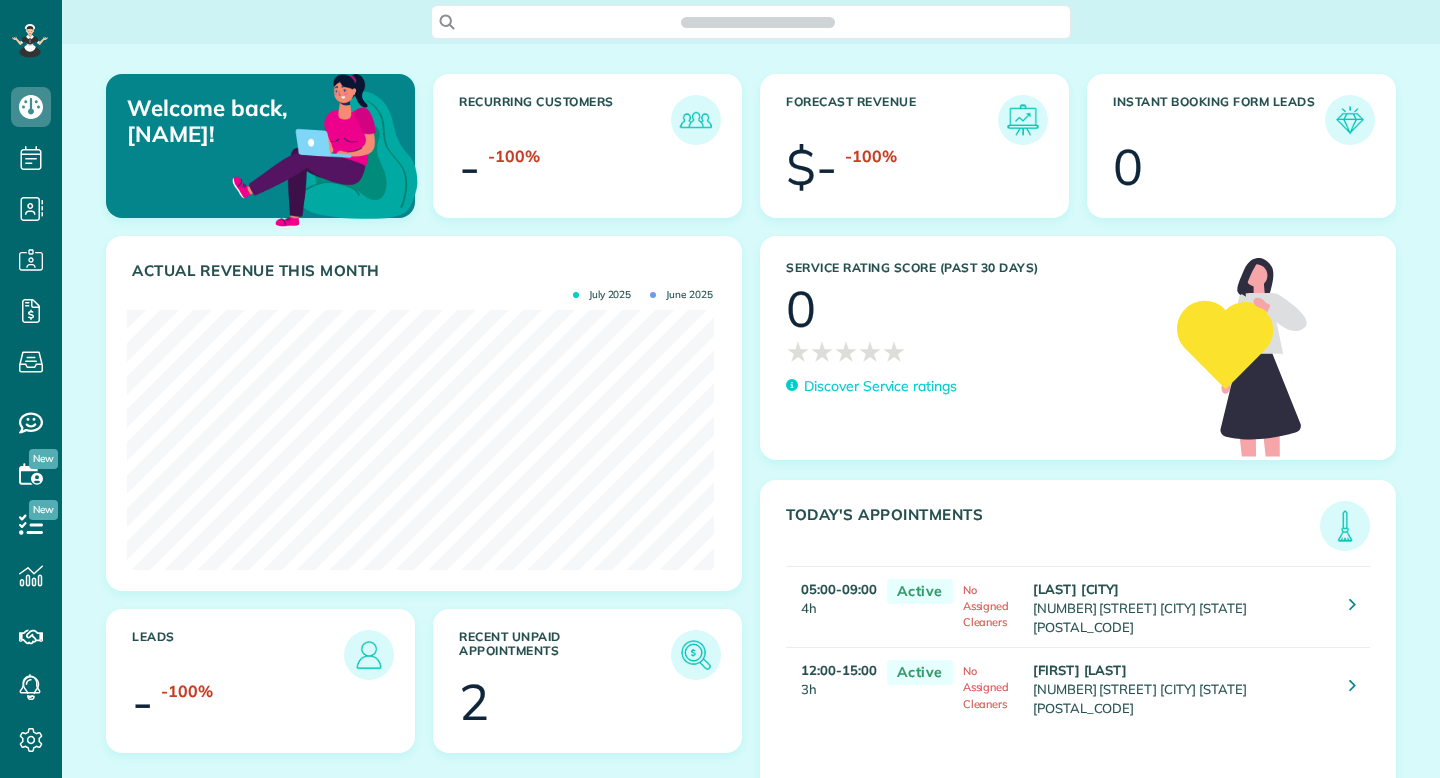 scroll, scrollTop: 0, scrollLeft: 0, axis: both 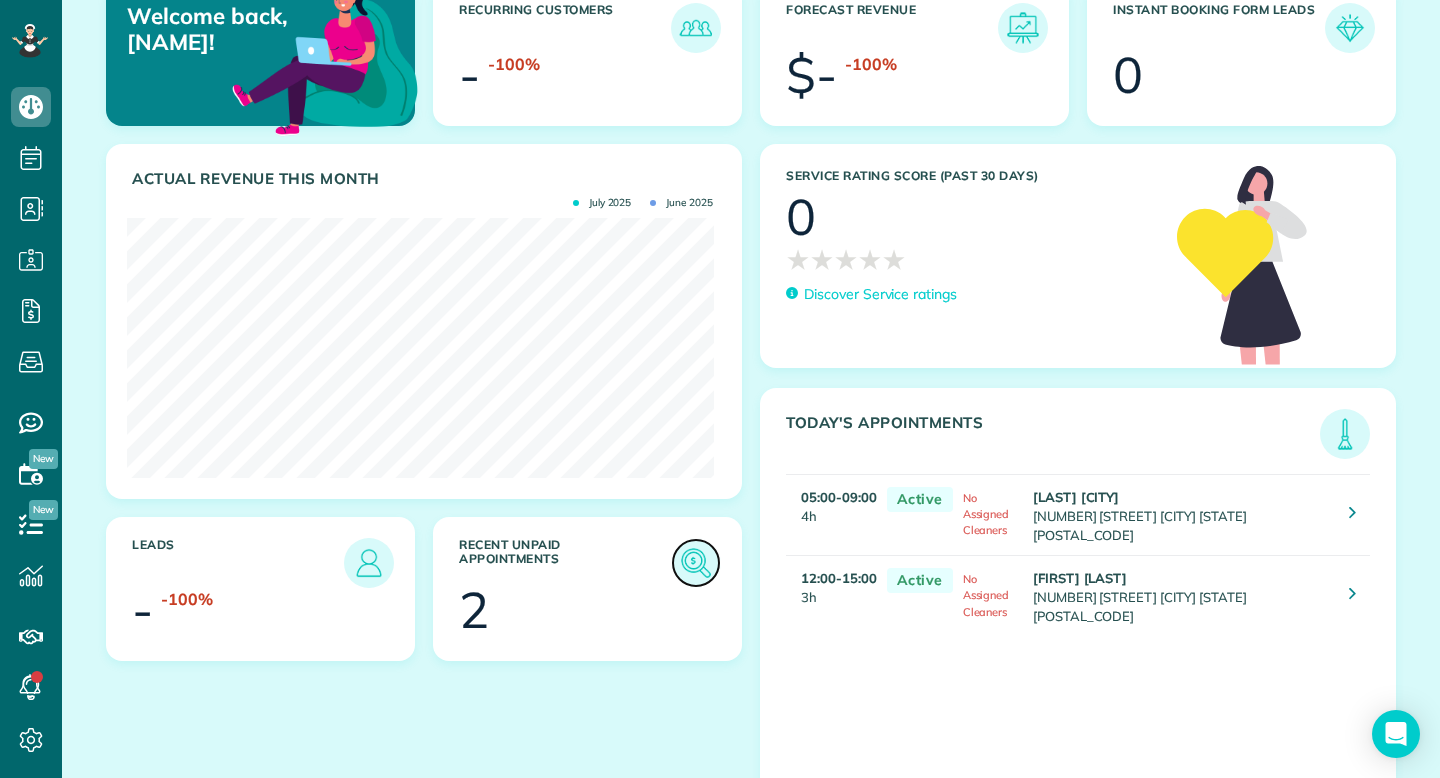 click at bounding box center [696, 563] 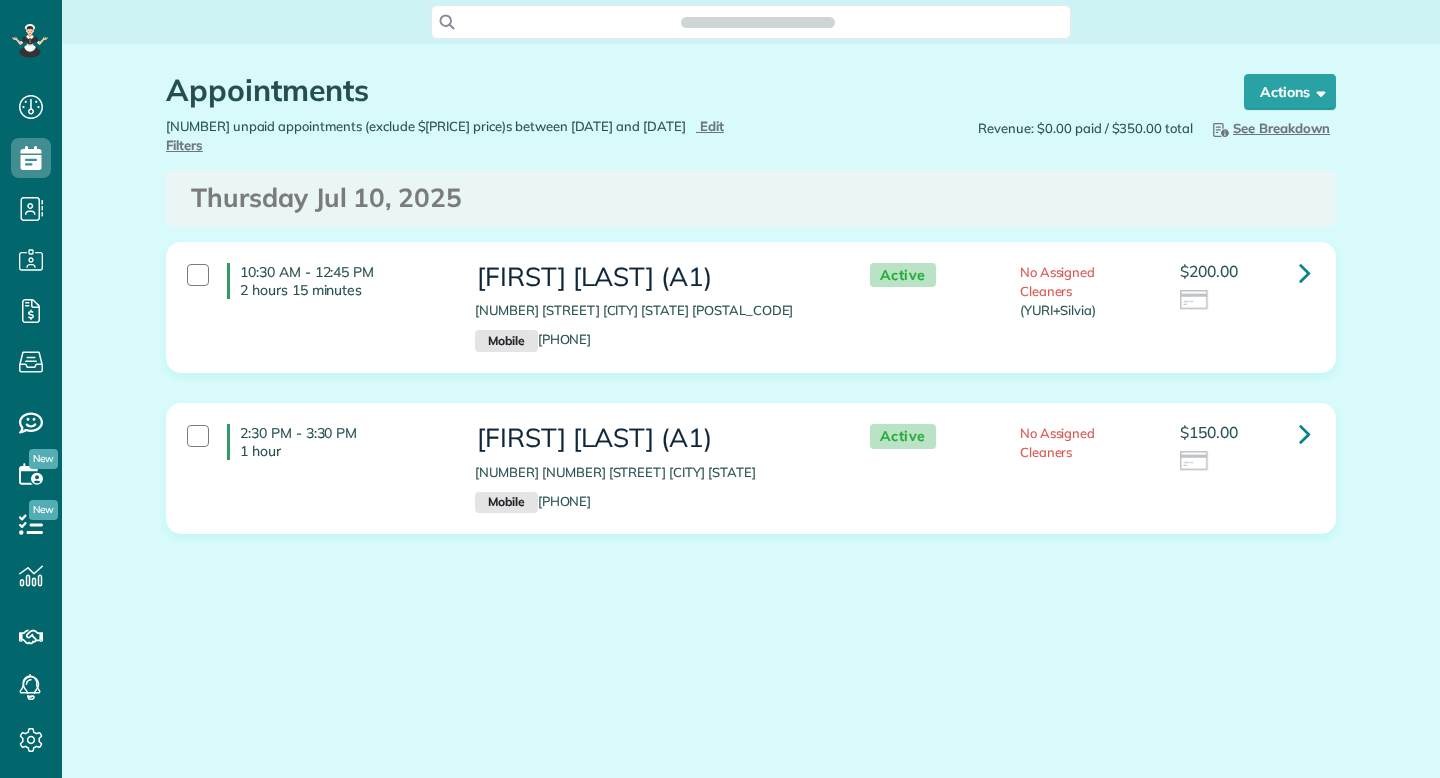 scroll, scrollTop: 0, scrollLeft: 0, axis: both 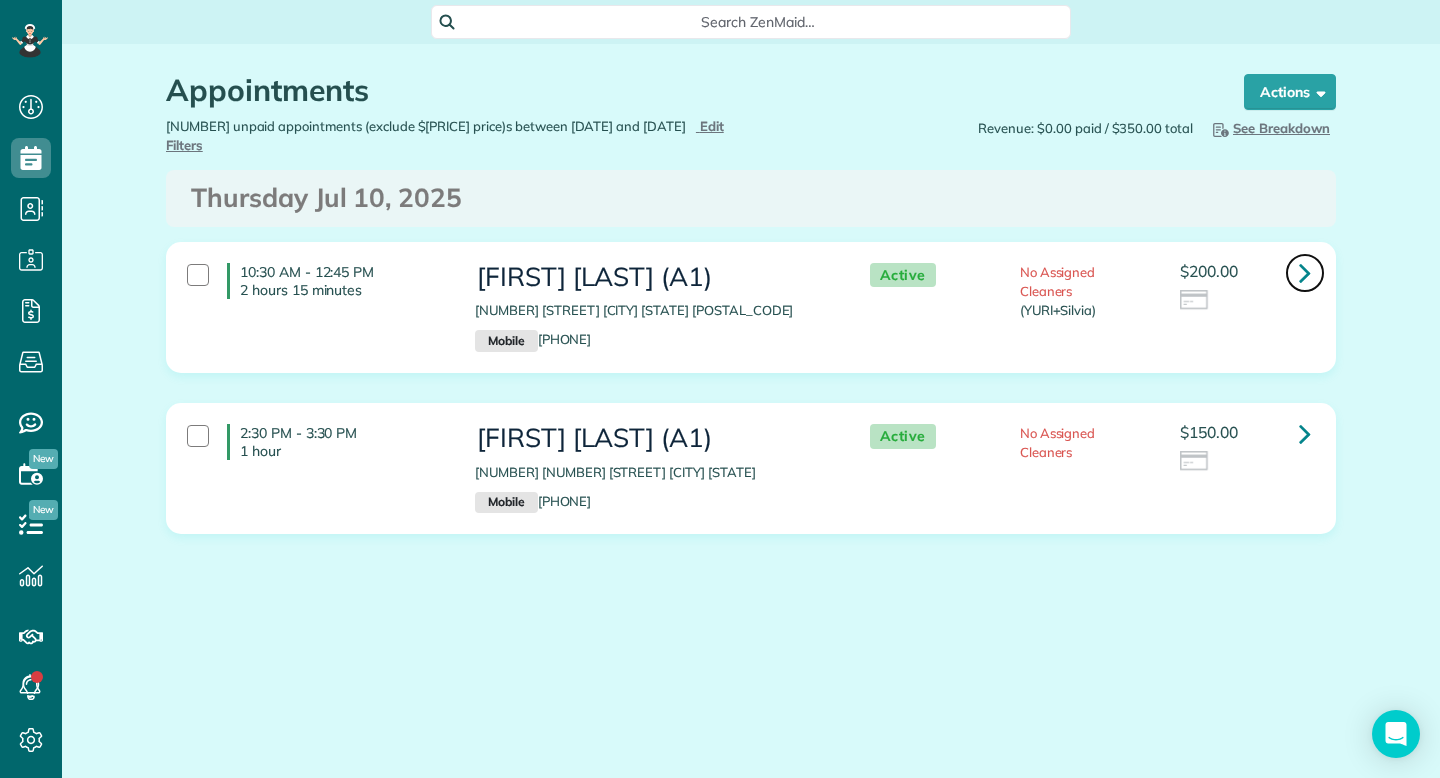 click at bounding box center (1305, 272) 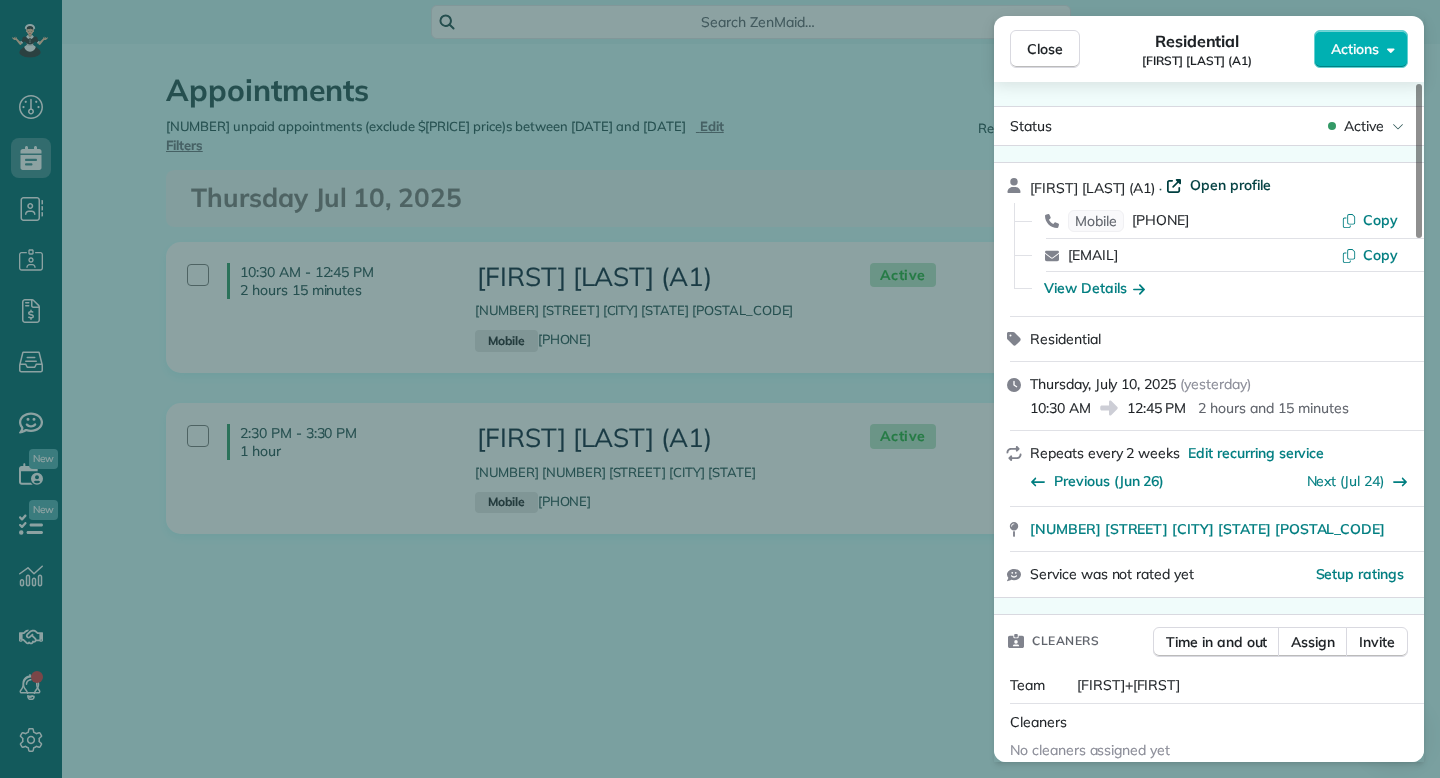 click on "Open profile" at bounding box center (1230, 185) 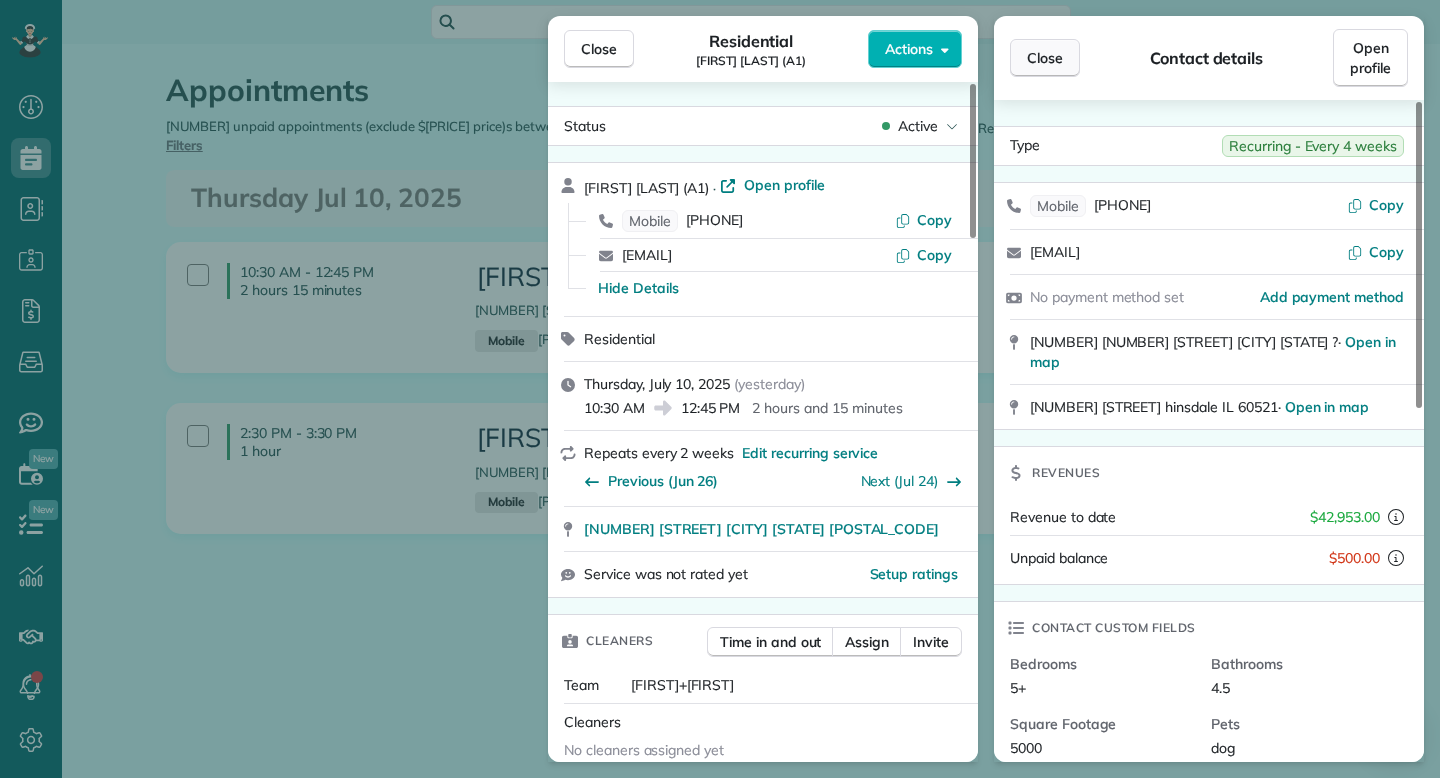 click on "Close" at bounding box center [1045, 58] 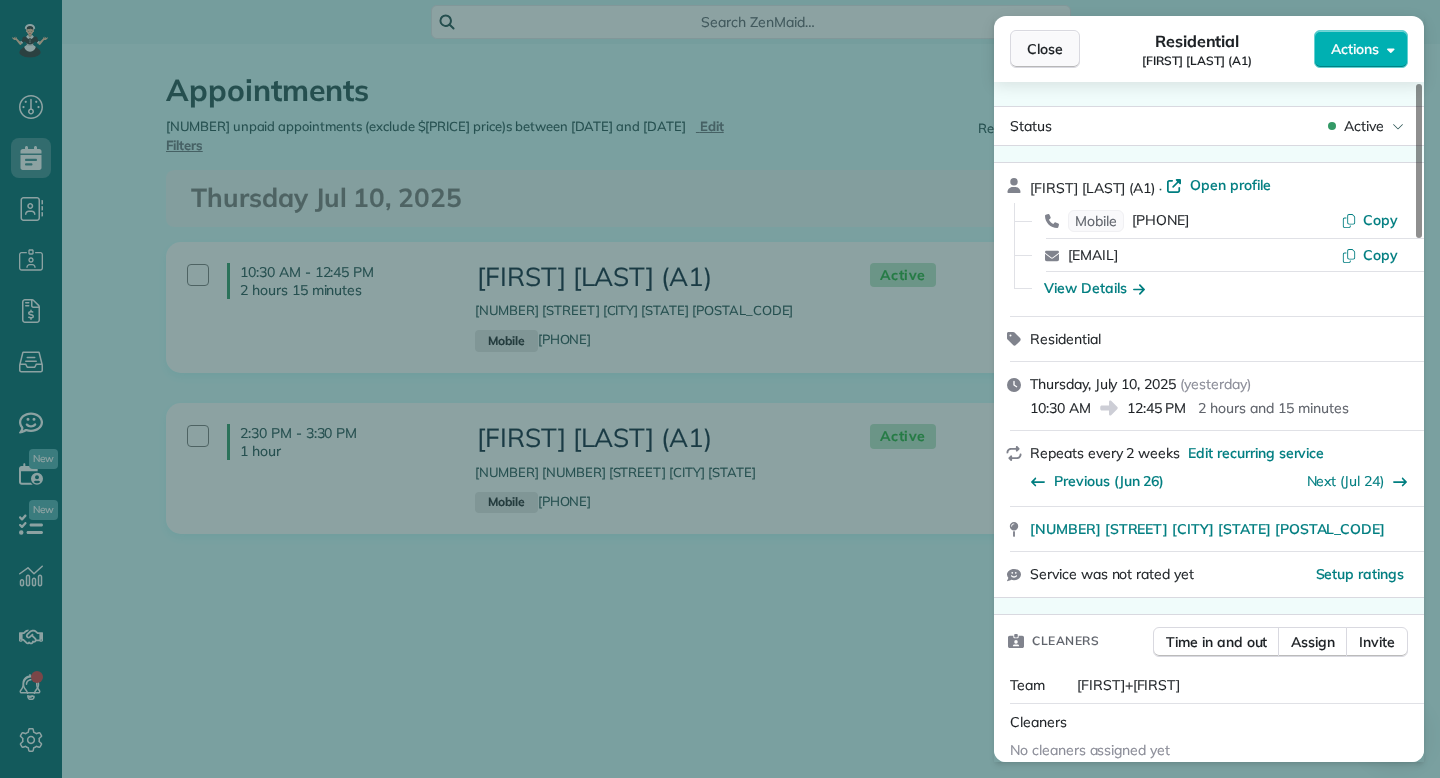 click on "Close" at bounding box center [1045, 49] 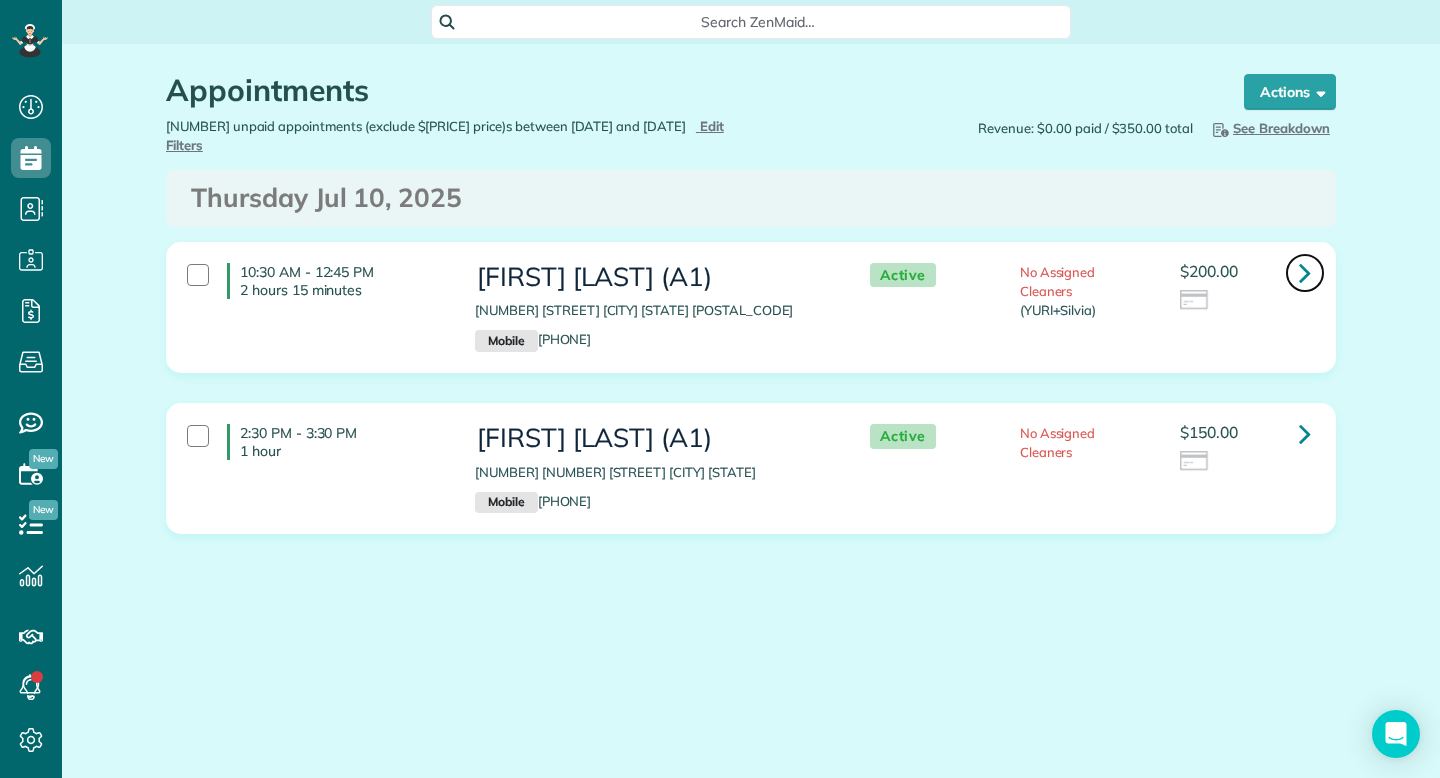 click at bounding box center (1305, 273) 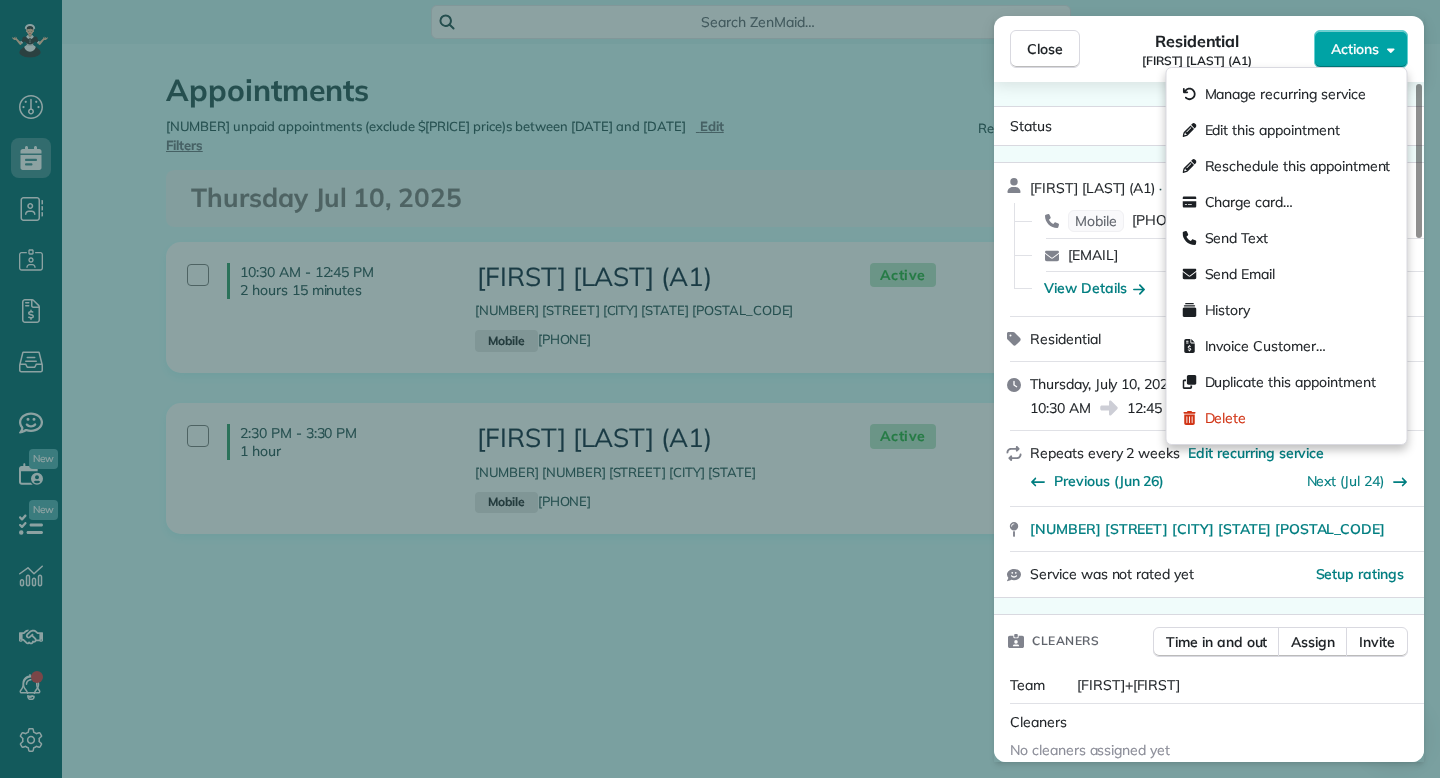 click on "Actions" at bounding box center (1355, 49) 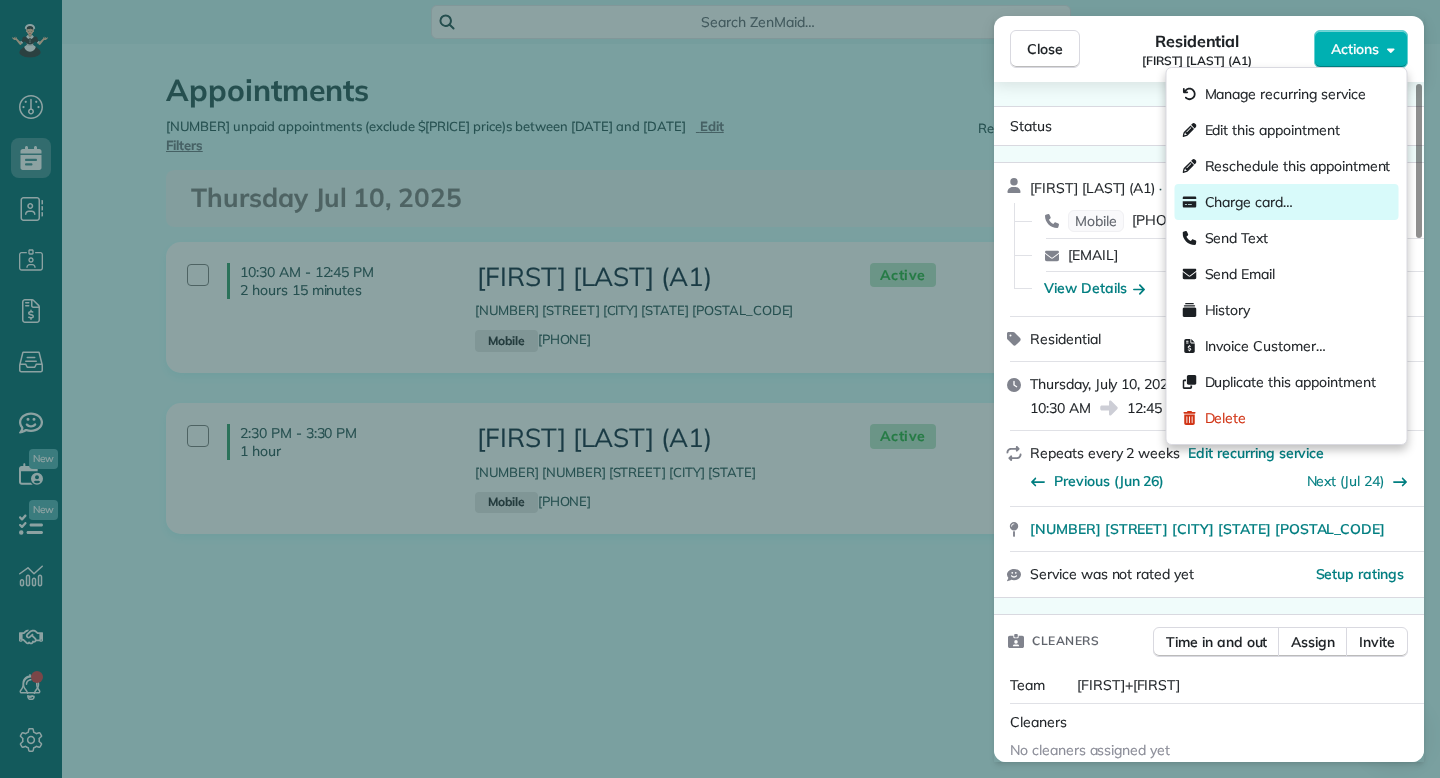 click on "Charge card…" at bounding box center (1249, 202) 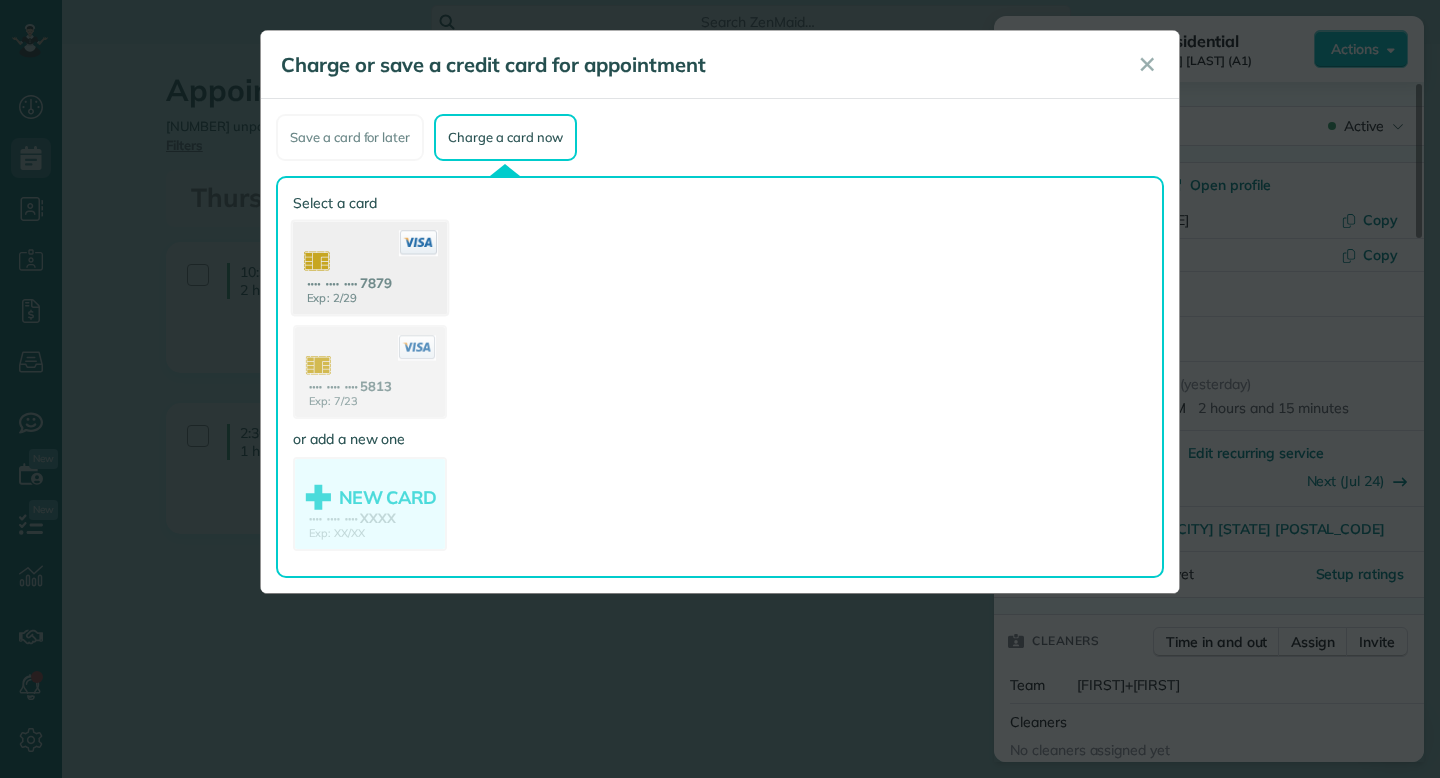 click 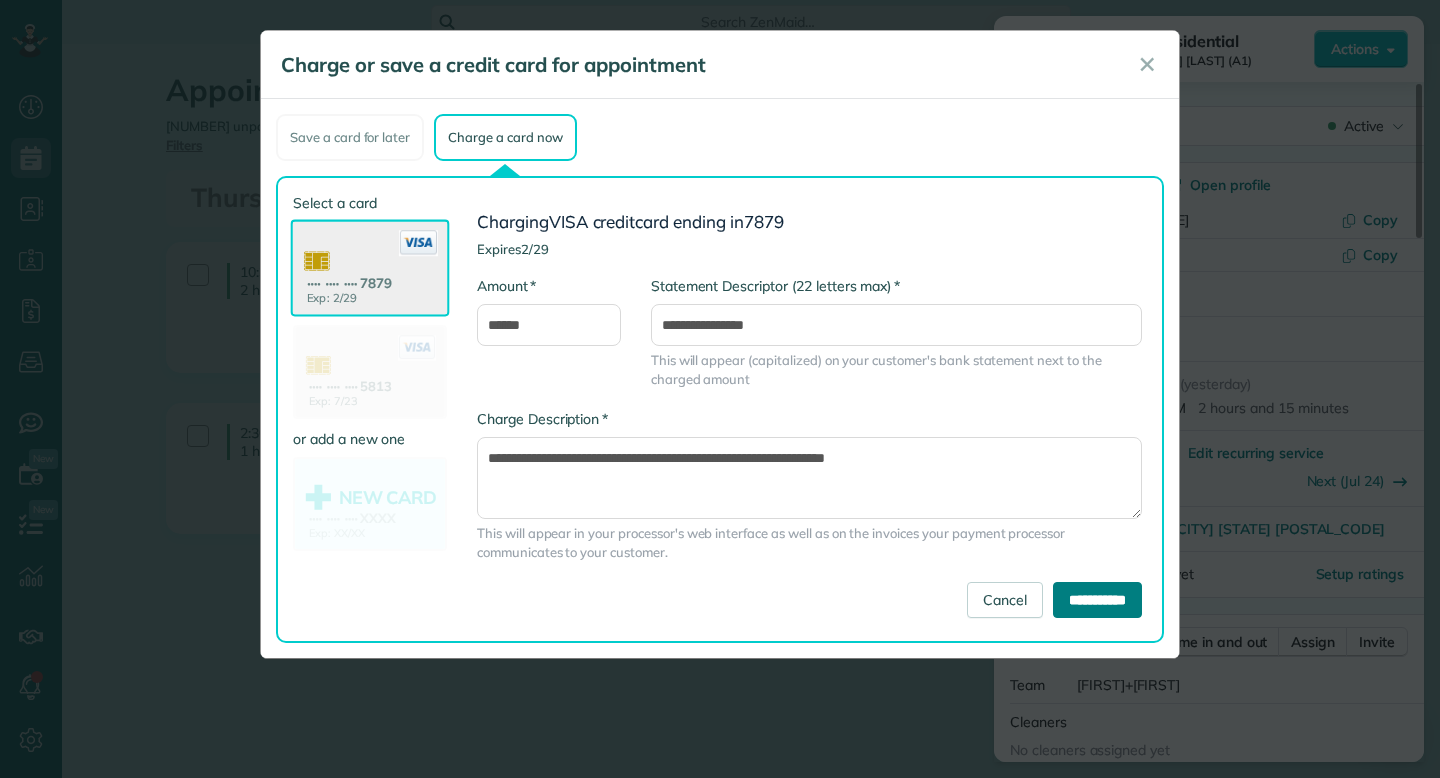 click on "**********" at bounding box center [1097, 600] 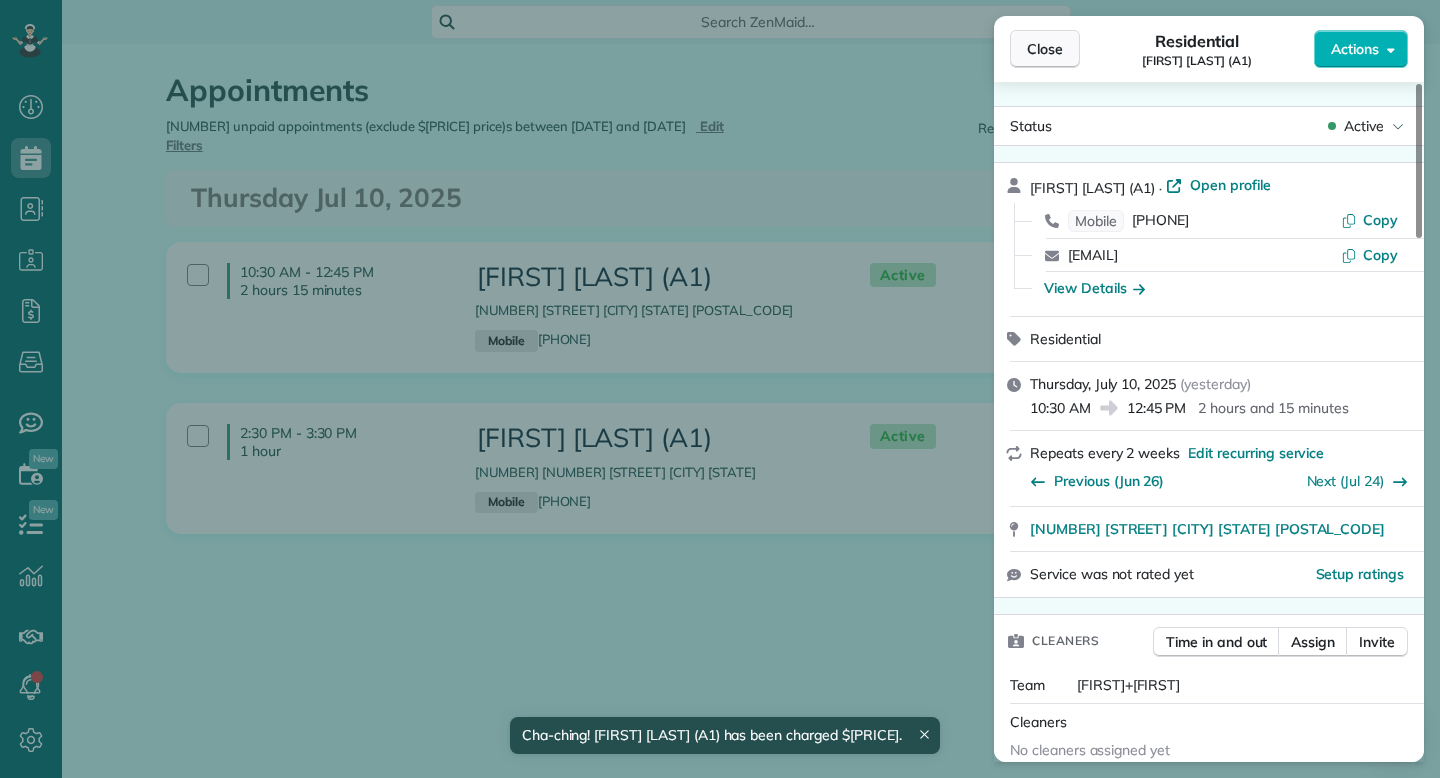 click on "Close" at bounding box center [1045, 49] 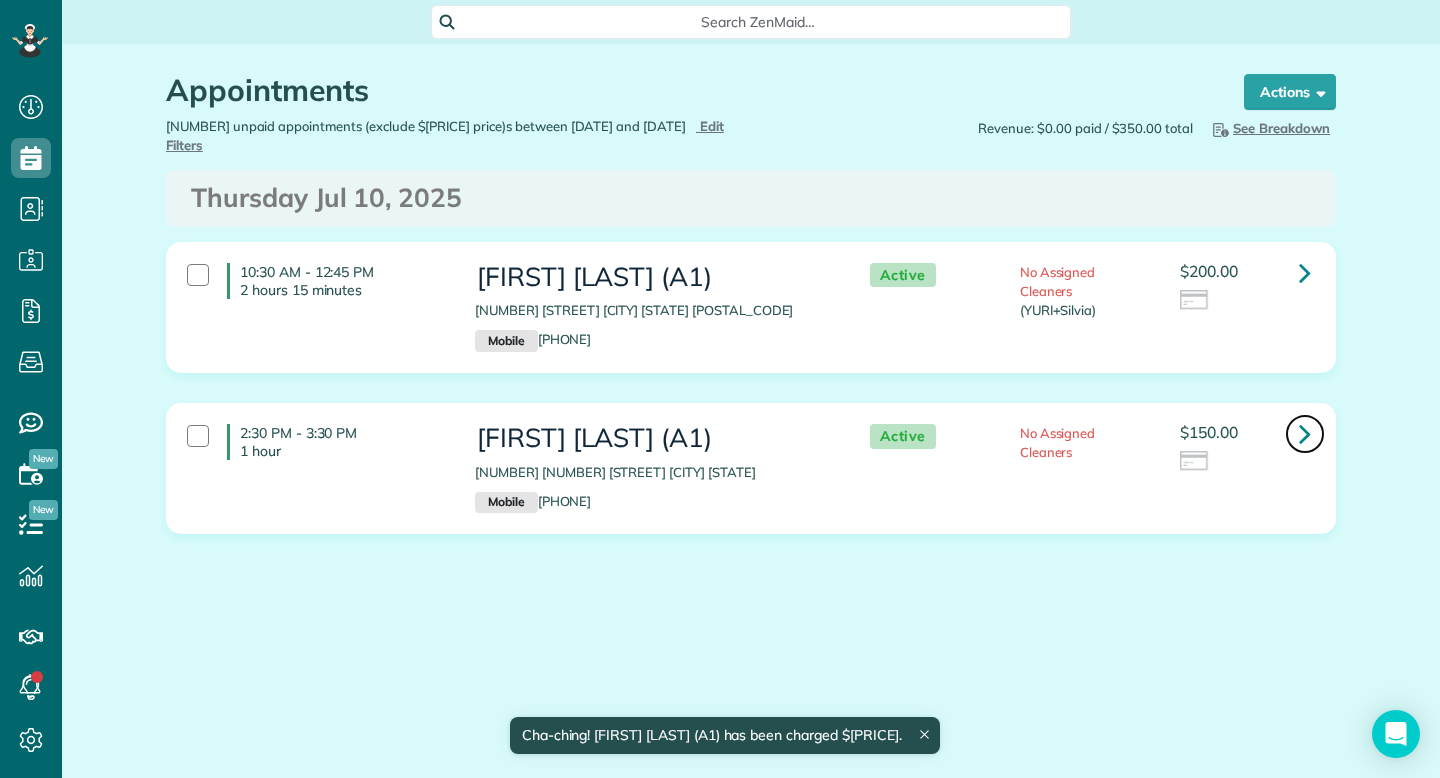 click at bounding box center [1305, 433] 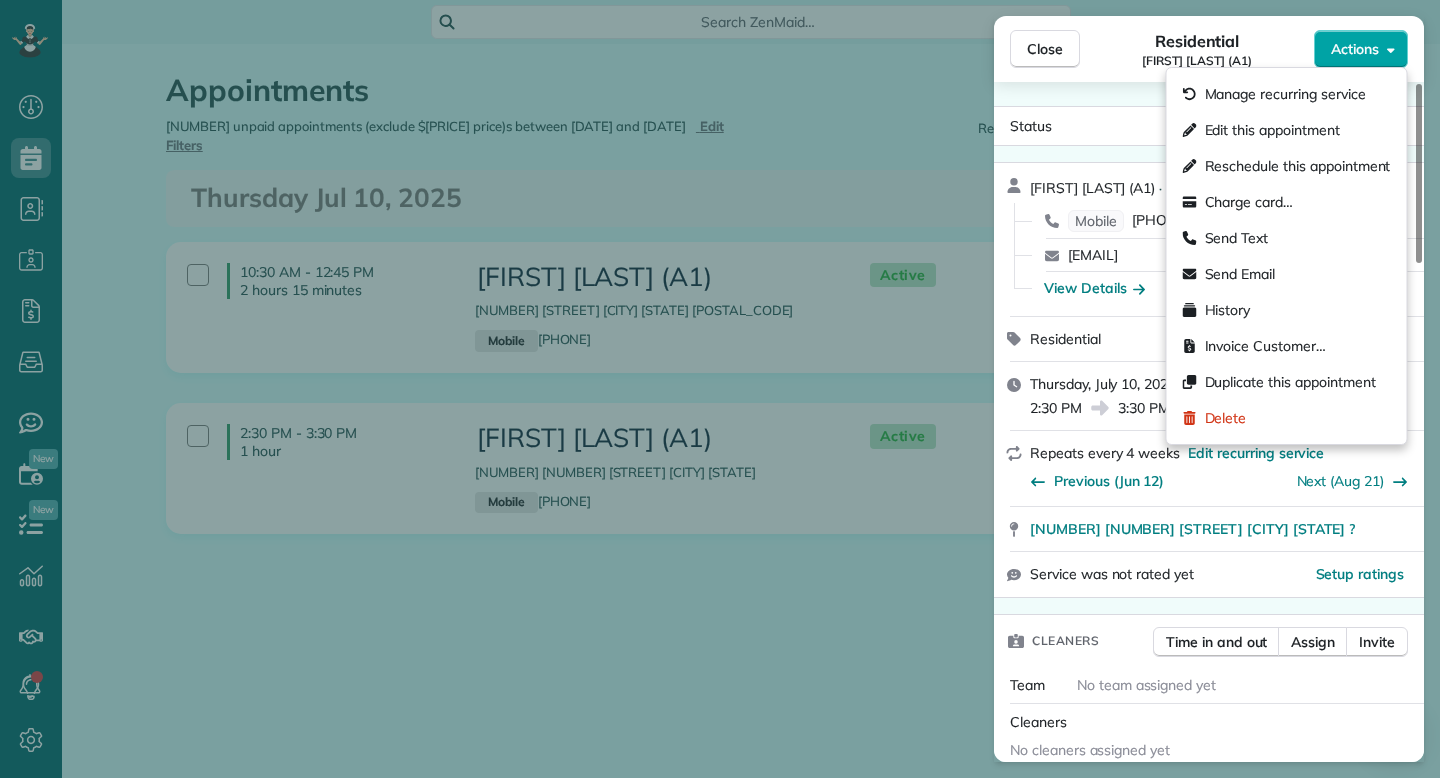 click 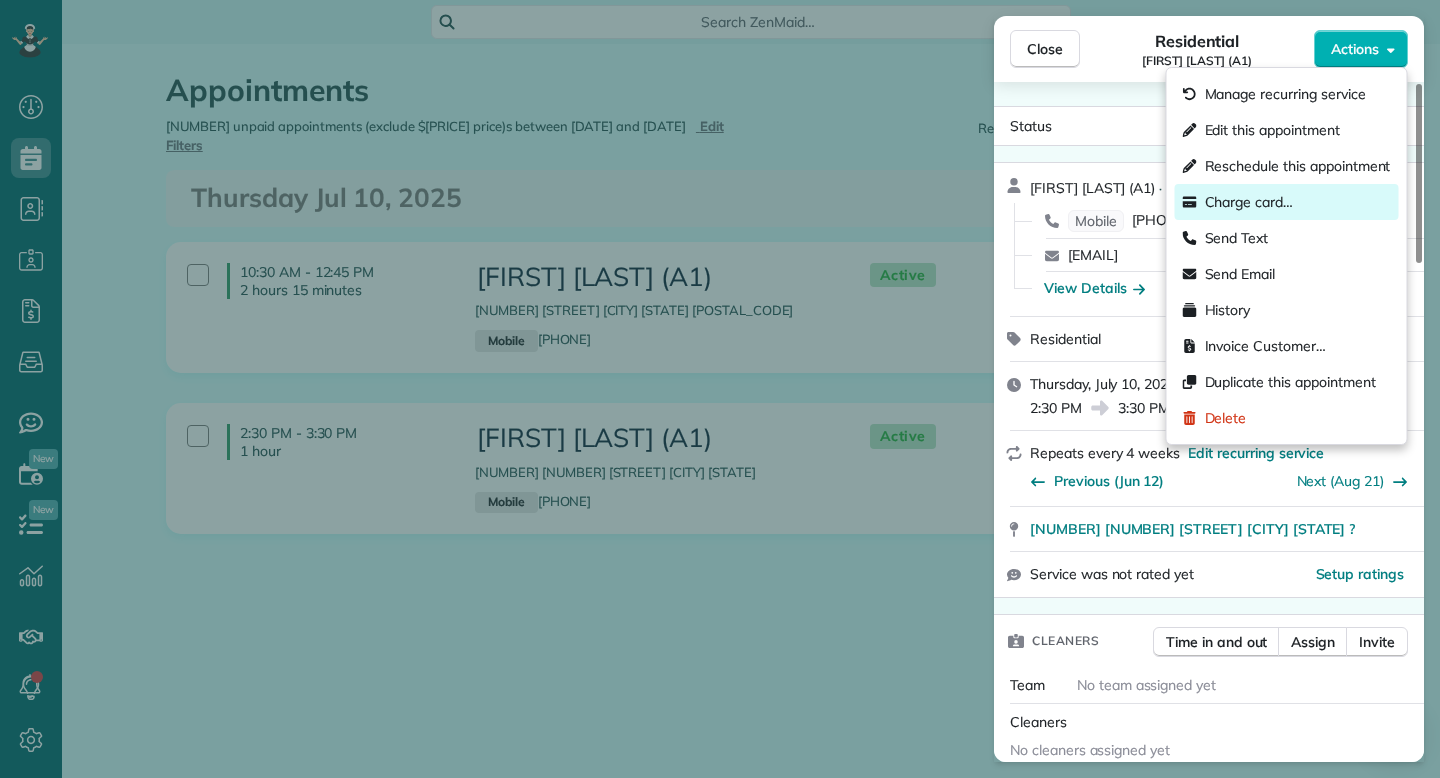 click on "Charge card…" at bounding box center [1287, 202] 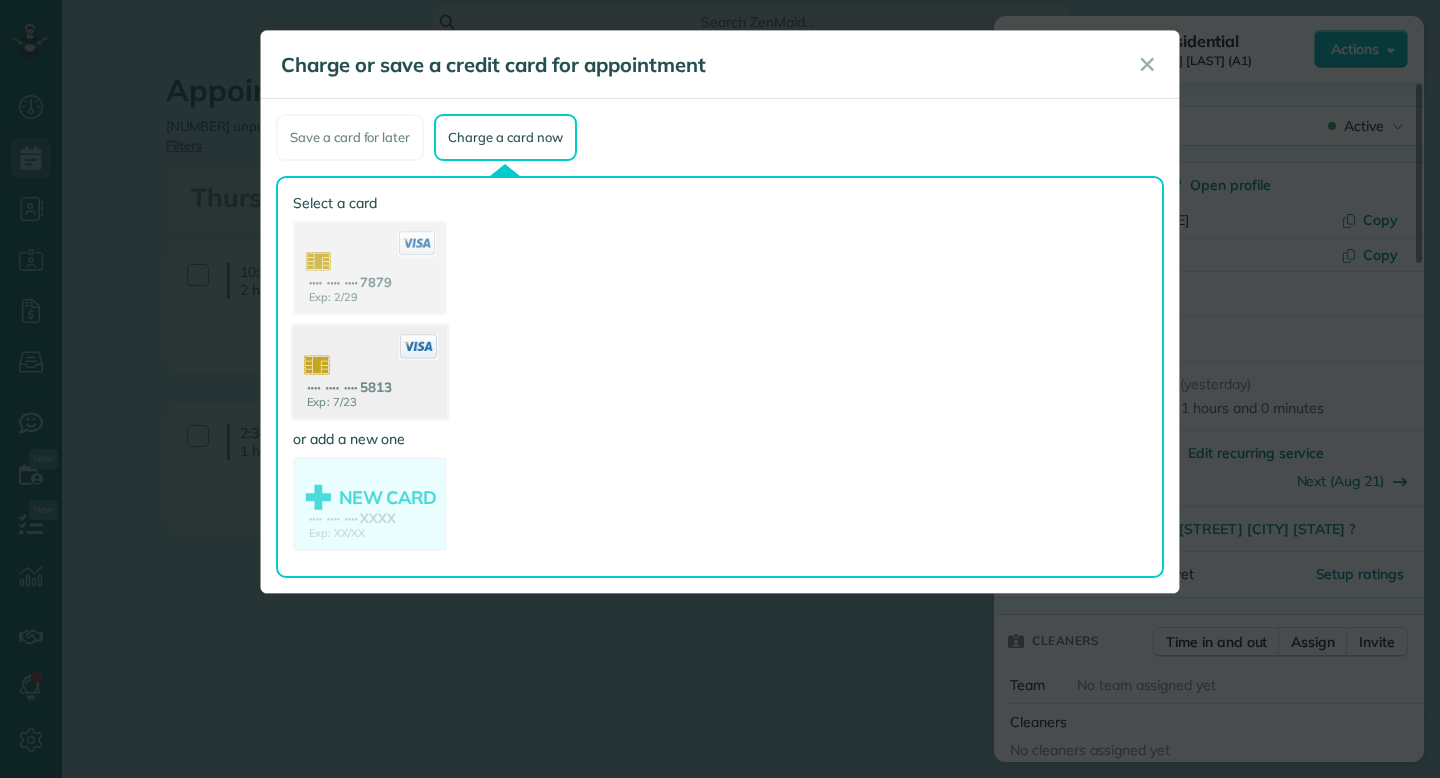 click 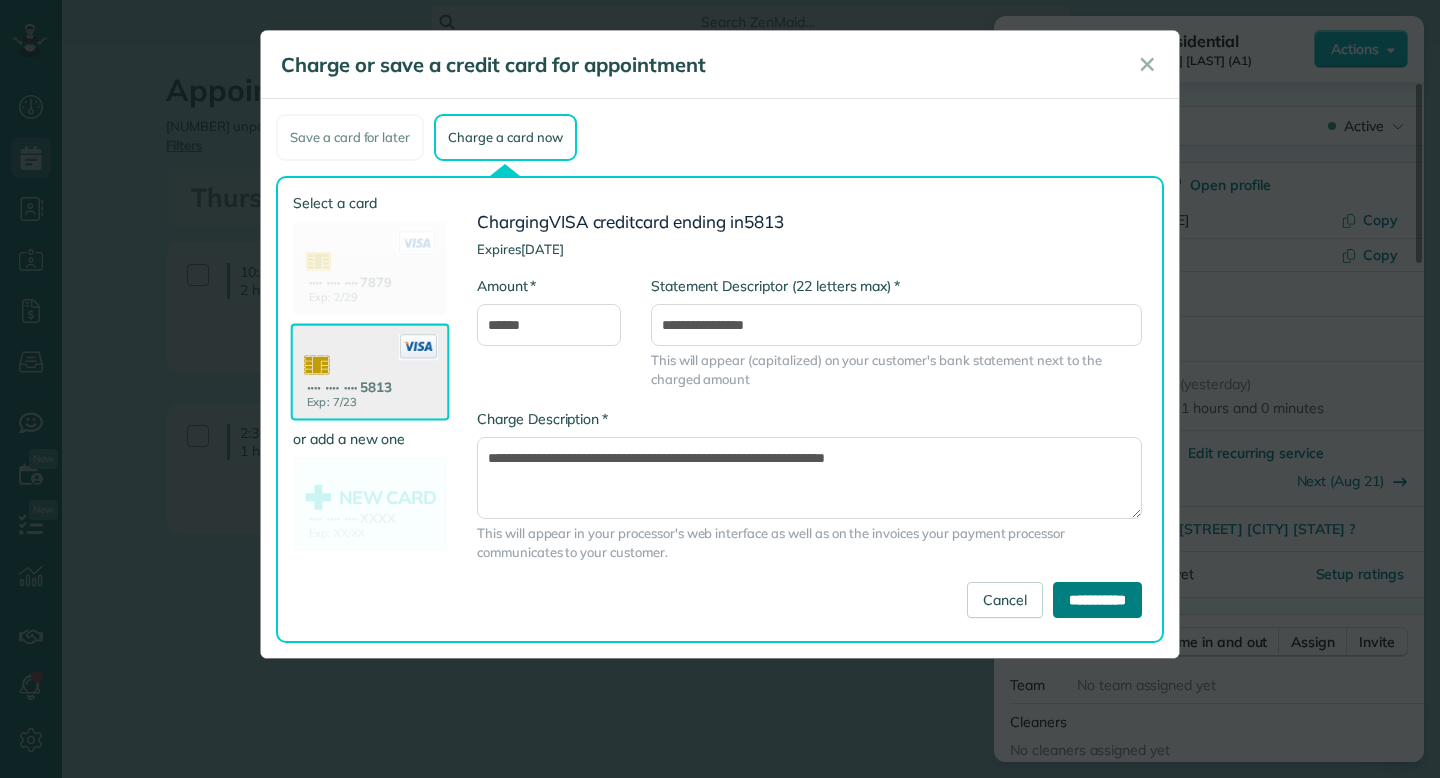 click on "**********" at bounding box center (1097, 600) 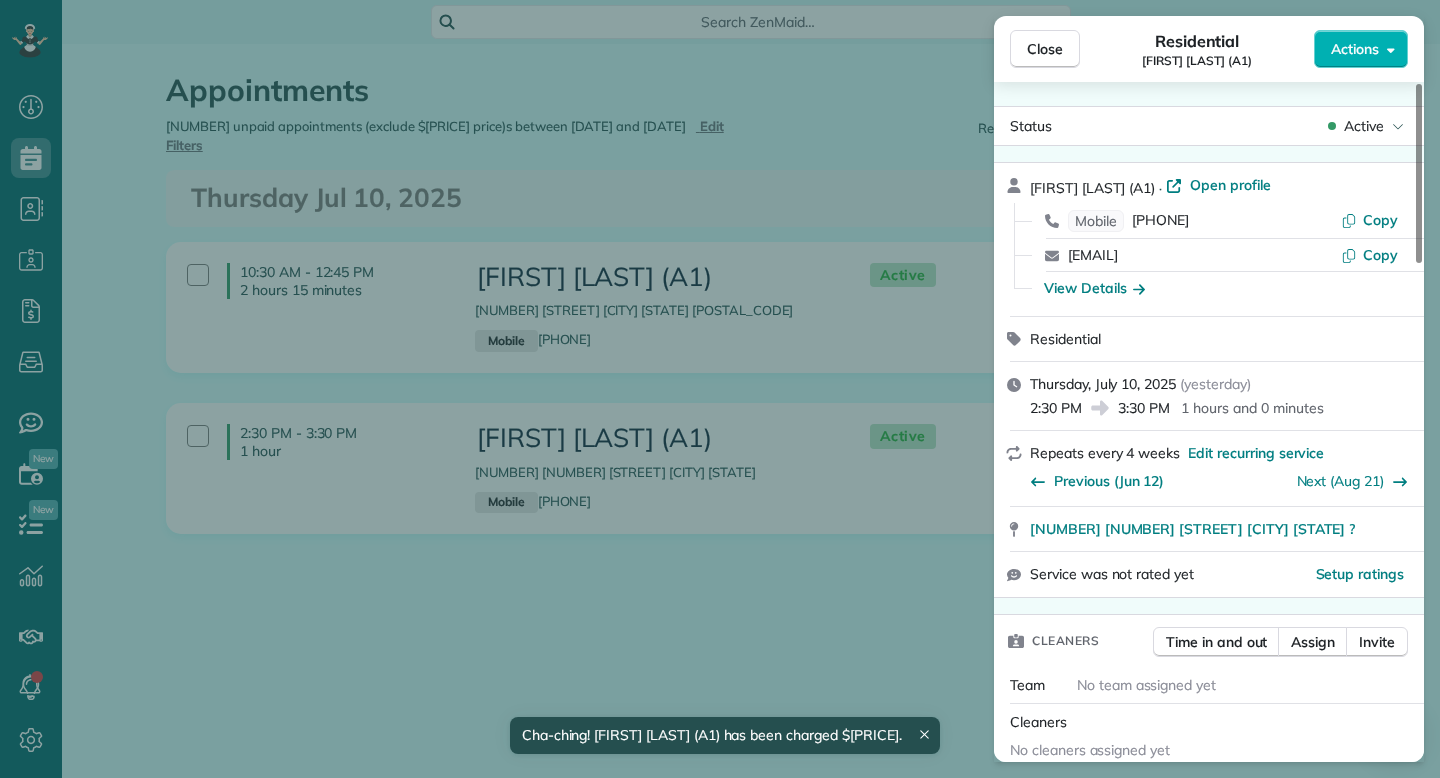 click on "Close Residential Beth George (A1) Actions" at bounding box center (1209, 49) 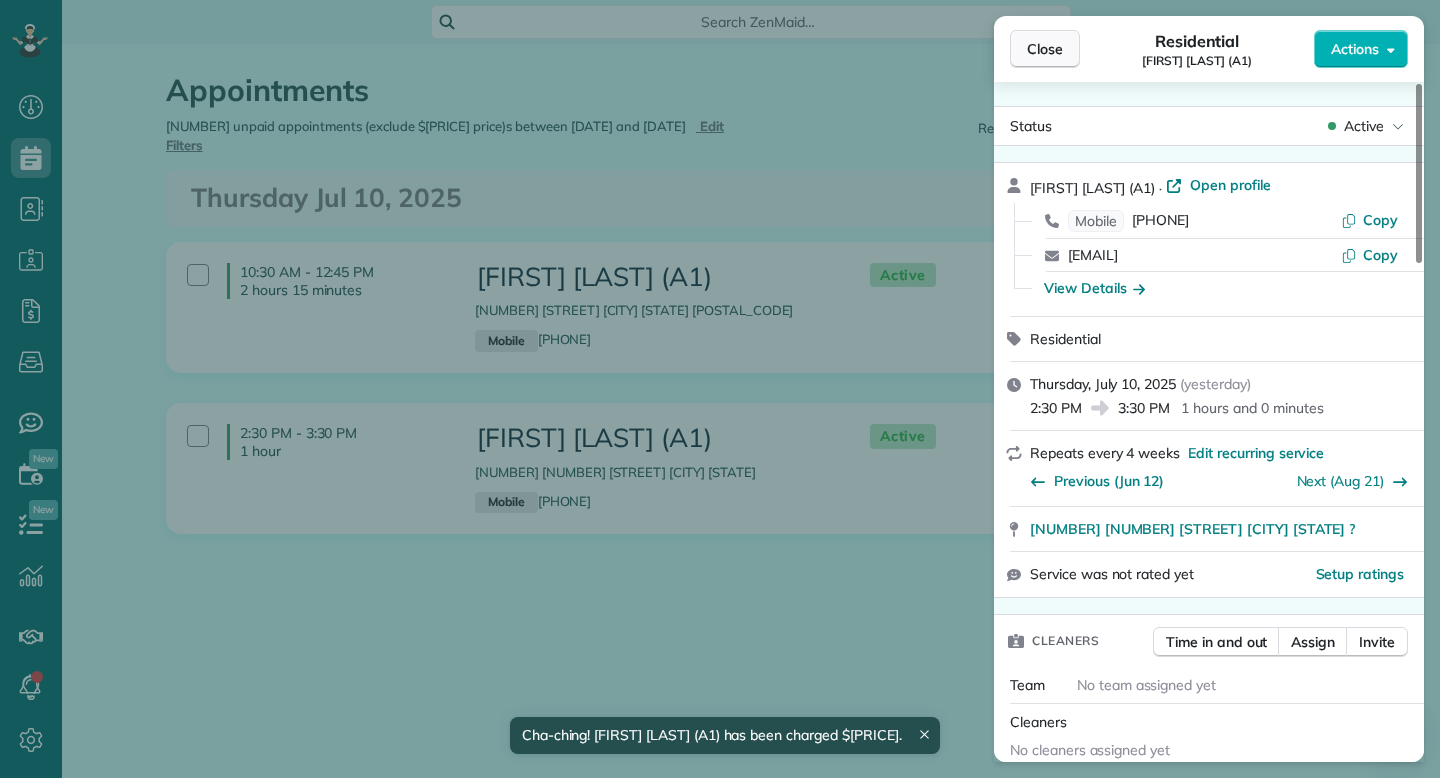 click on "Close" at bounding box center (1045, 49) 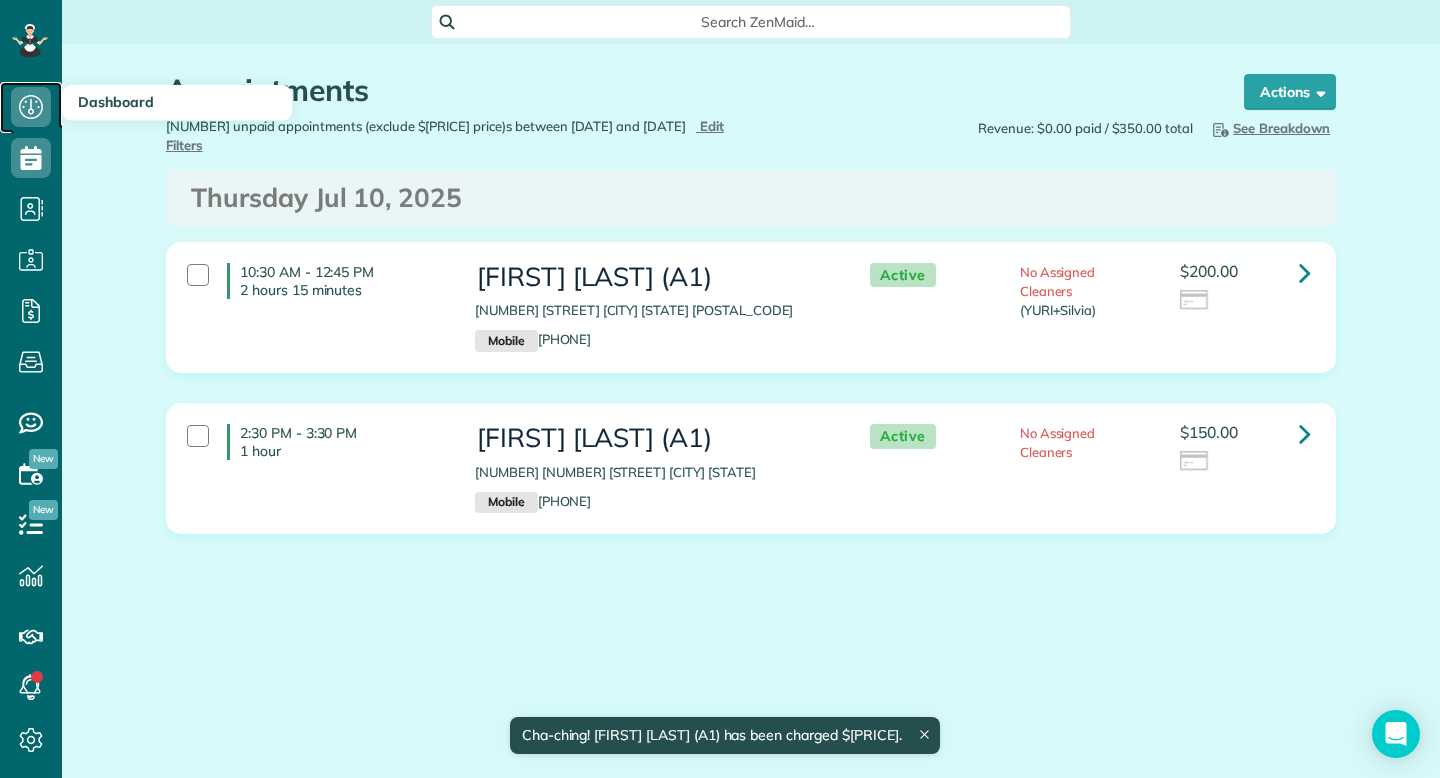 click 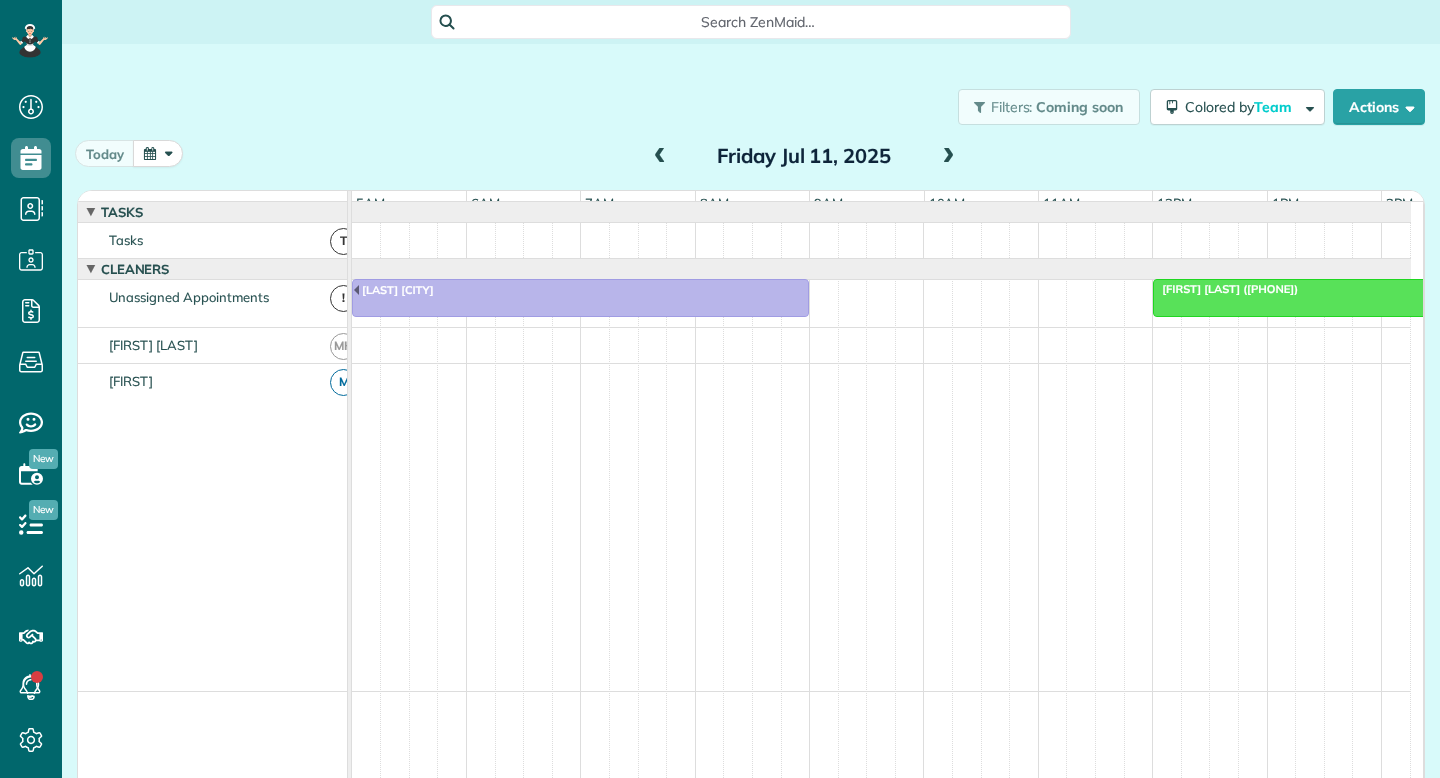 scroll, scrollTop: 0, scrollLeft: 0, axis: both 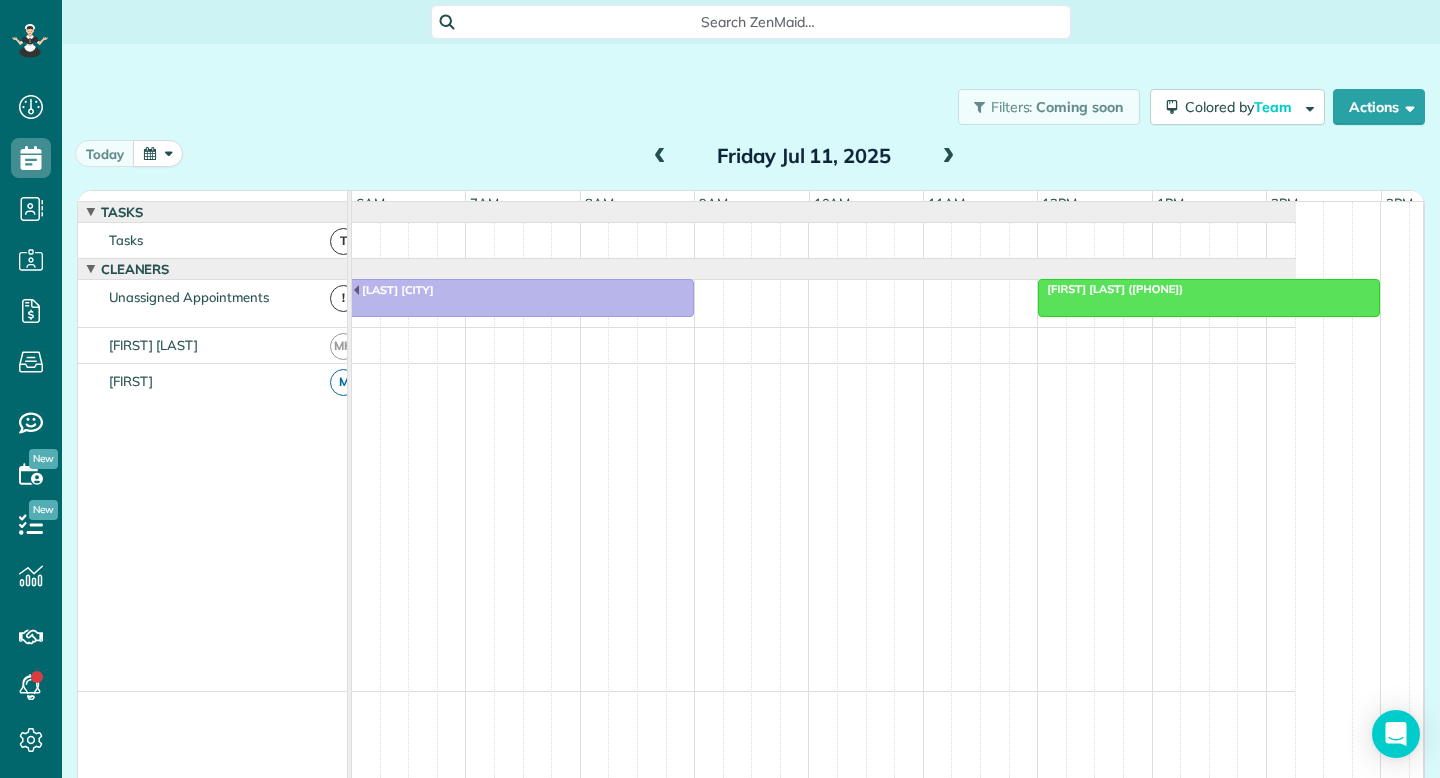 click at bounding box center [660, 157] 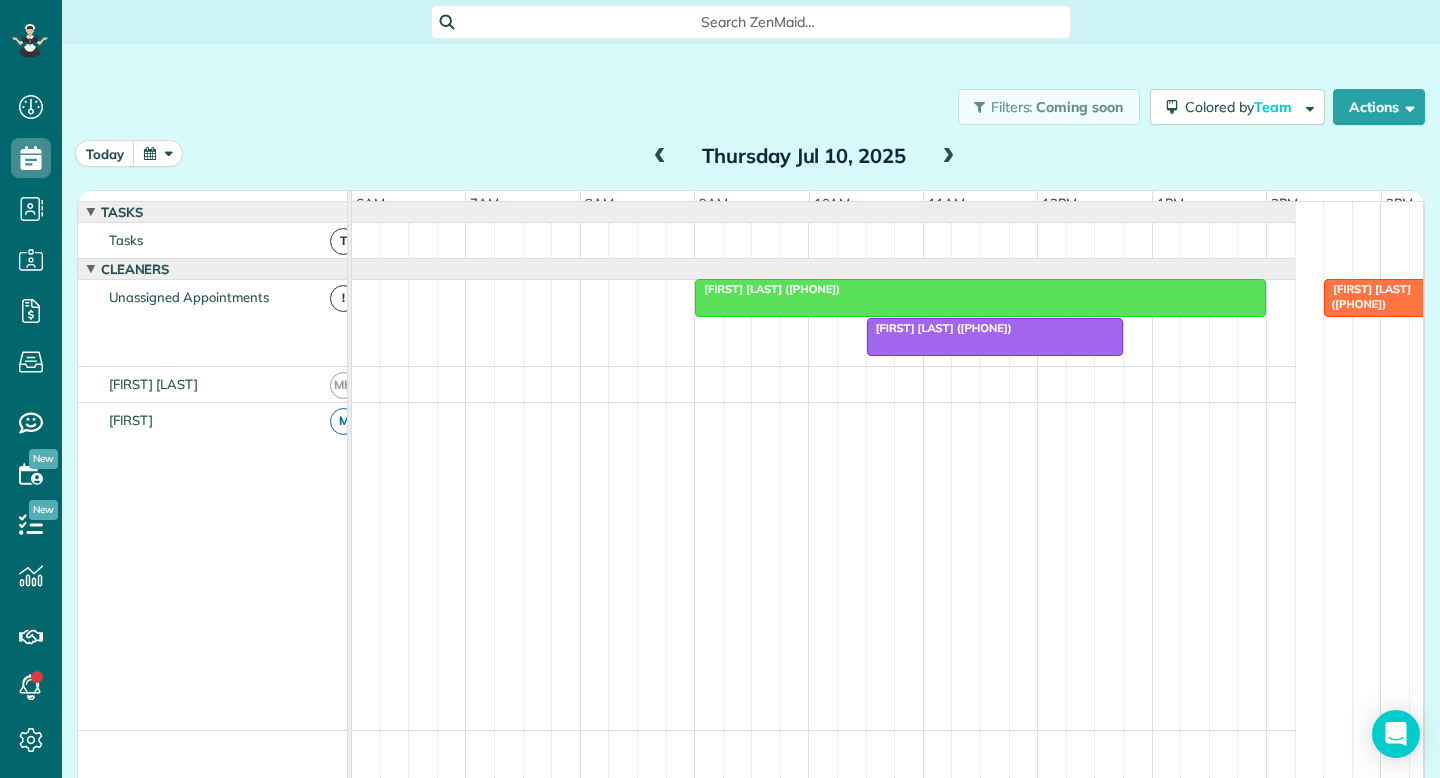click on "Beth George (A1) (+16308050017)" at bounding box center [995, 328] 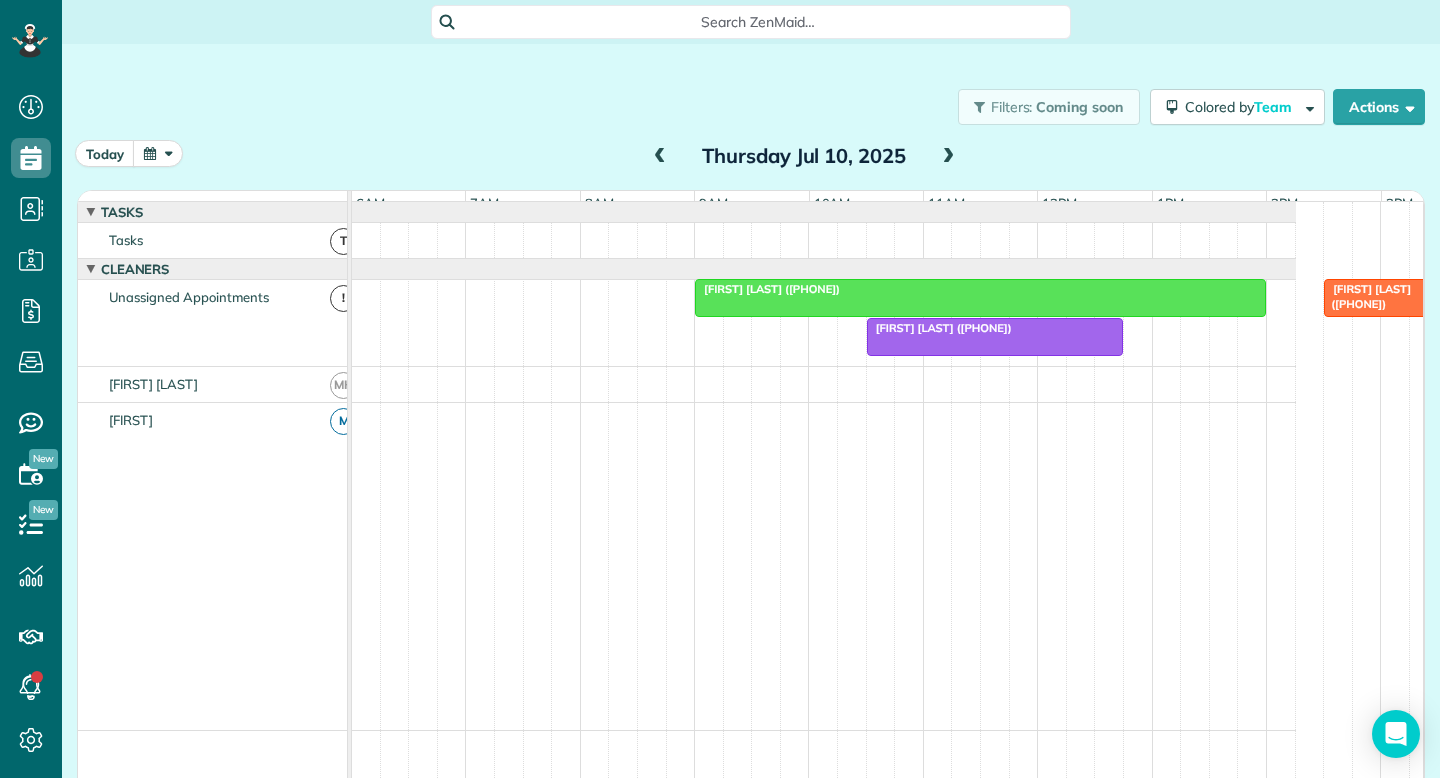 scroll, scrollTop: 0, scrollLeft: 204, axis: horizontal 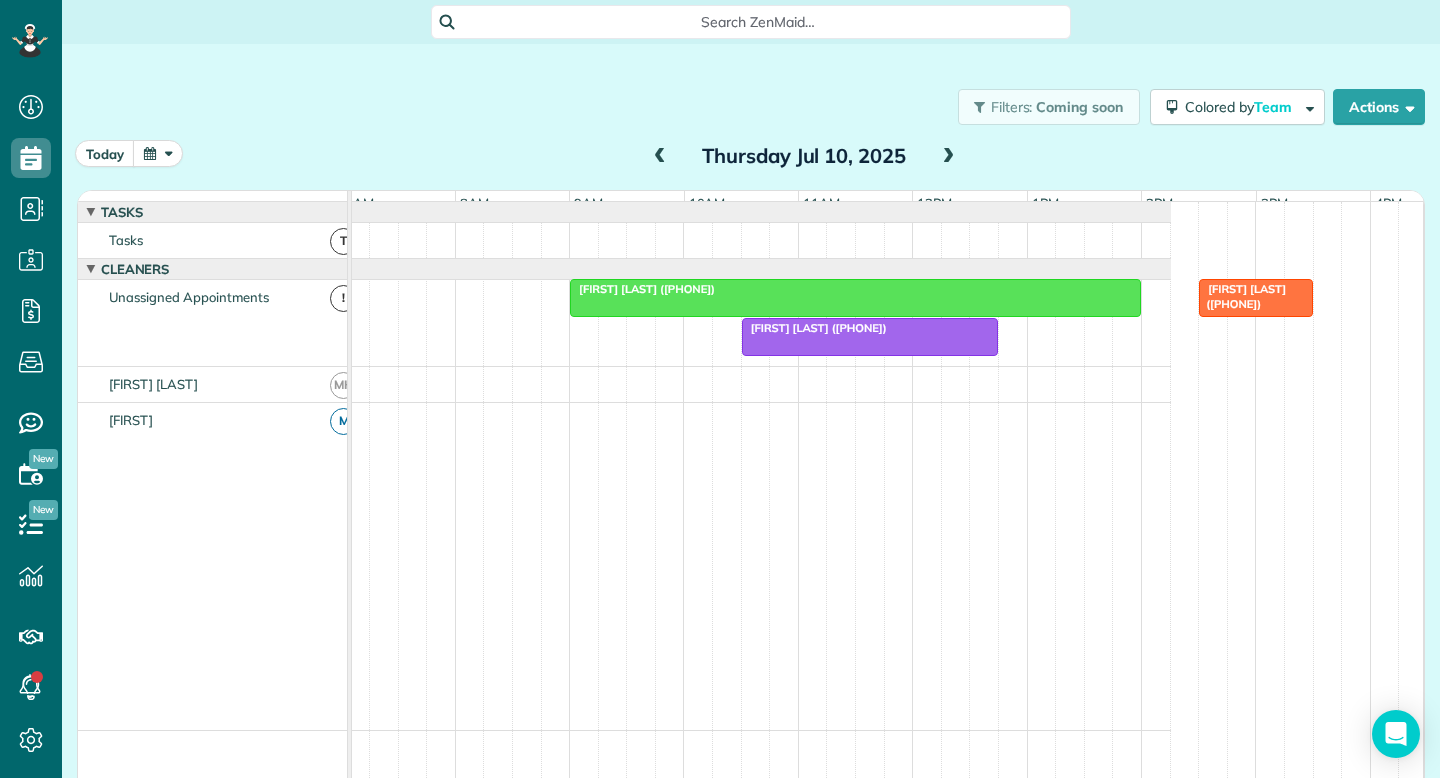 click on "Beth George (A1) (+16308050017)" at bounding box center [870, 328] 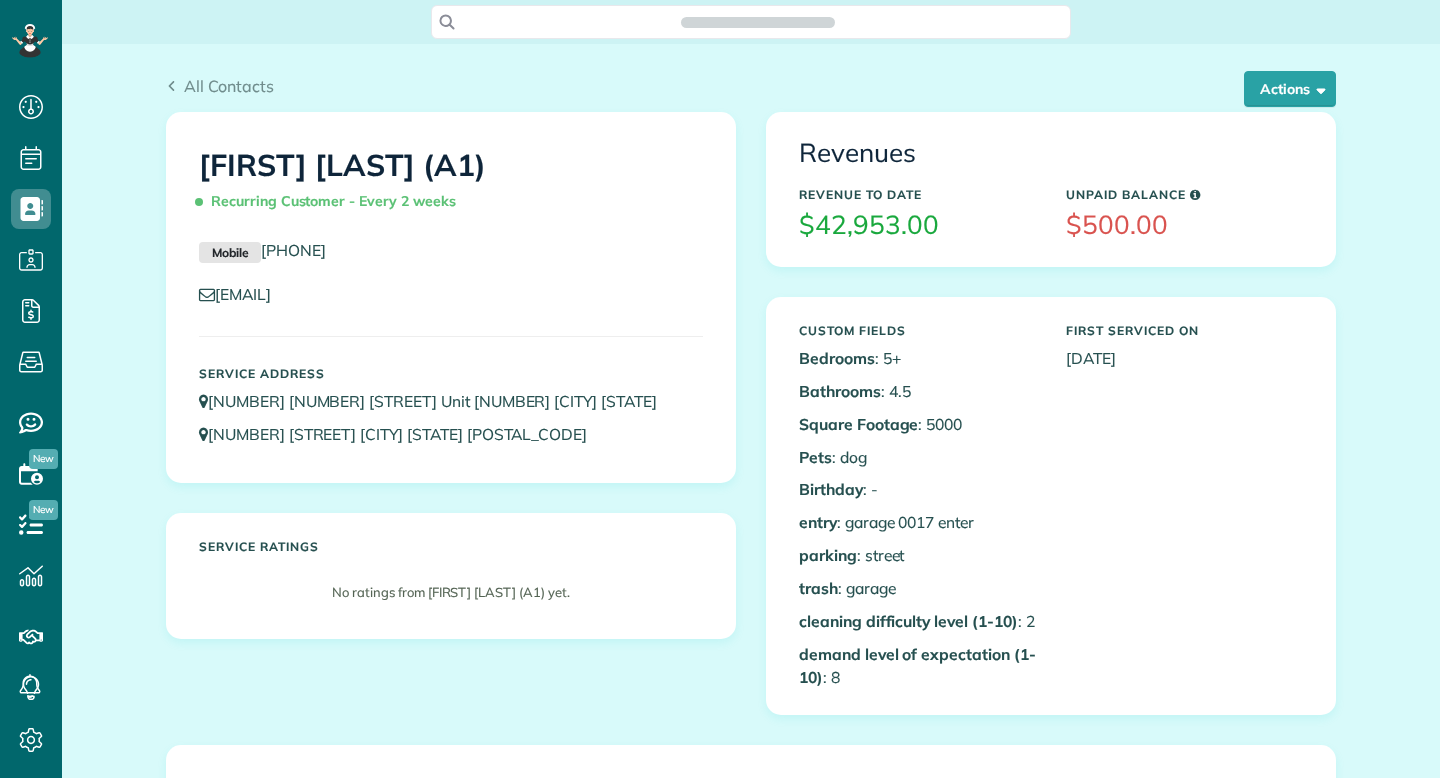 scroll, scrollTop: 0, scrollLeft: 0, axis: both 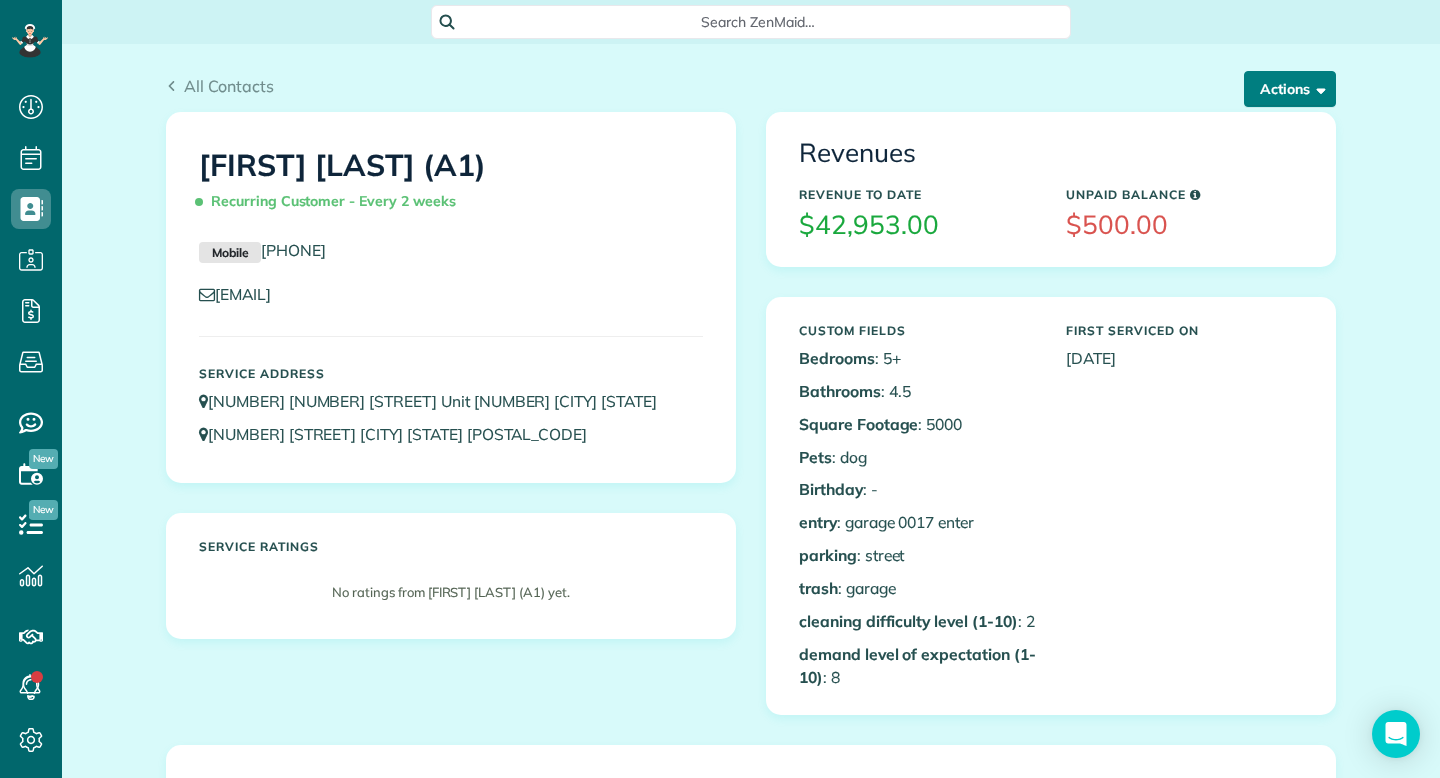 click on "Actions" at bounding box center (1290, 89) 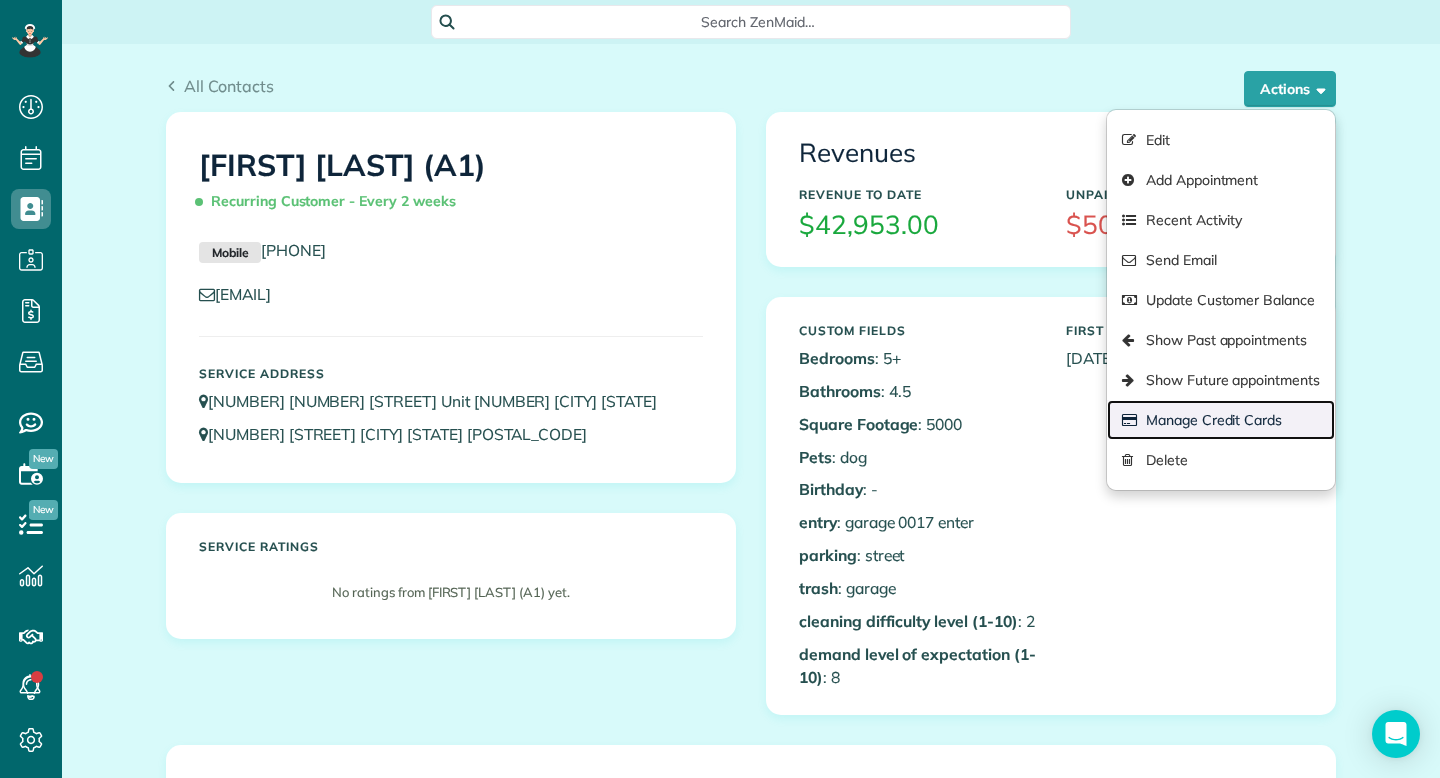 click on "Manage Credit Cards" at bounding box center (1221, 420) 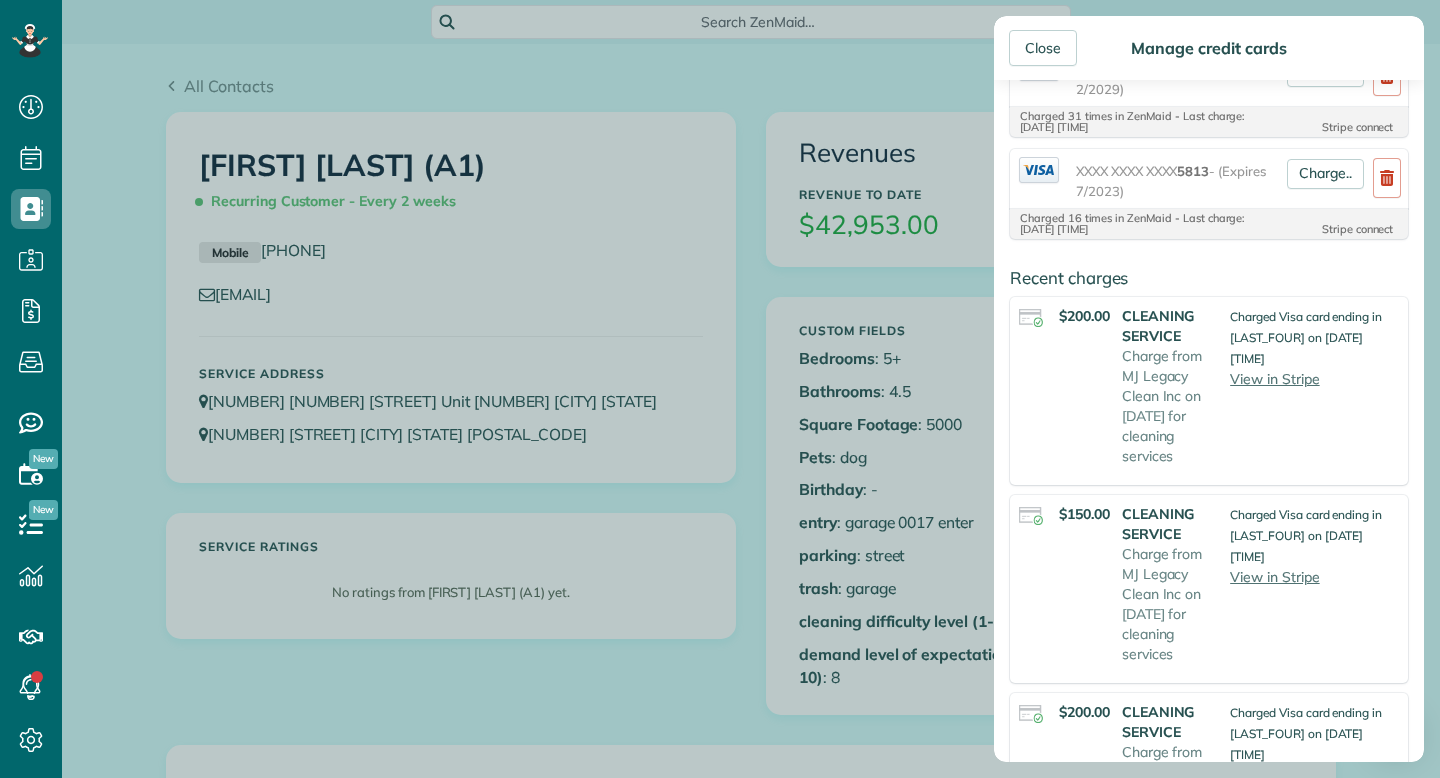 scroll, scrollTop: 181, scrollLeft: 0, axis: vertical 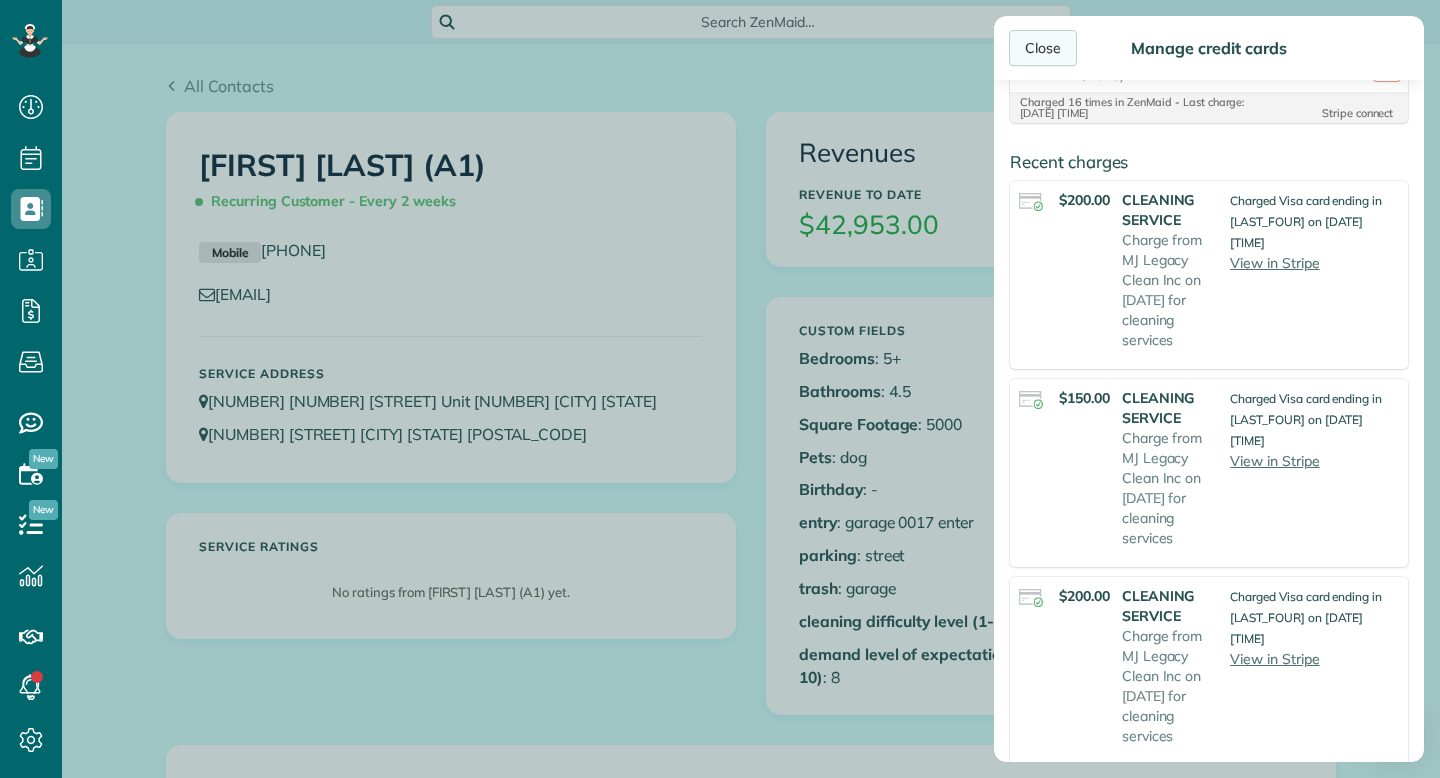 click on "Close" at bounding box center [1043, 48] 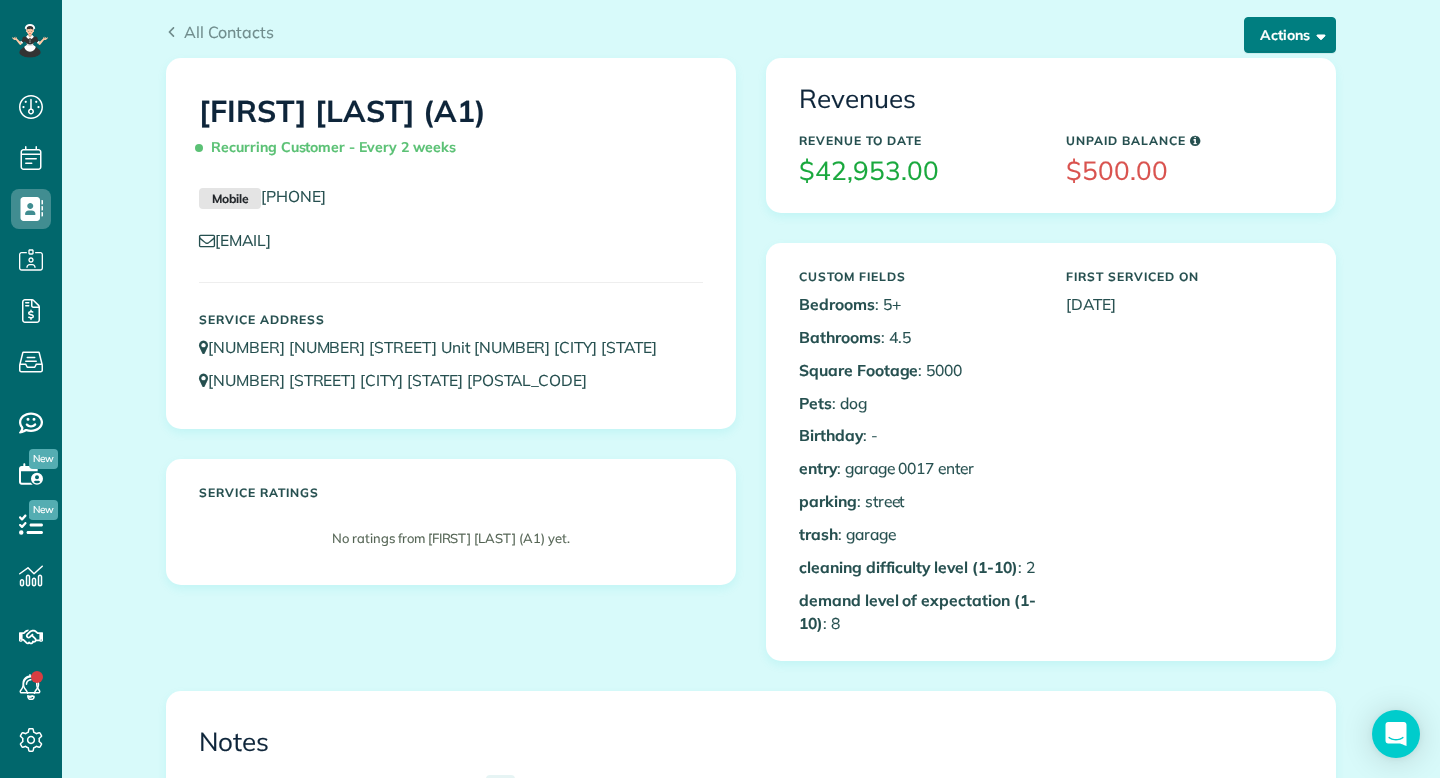 scroll, scrollTop: 0, scrollLeft: 0, axis: both 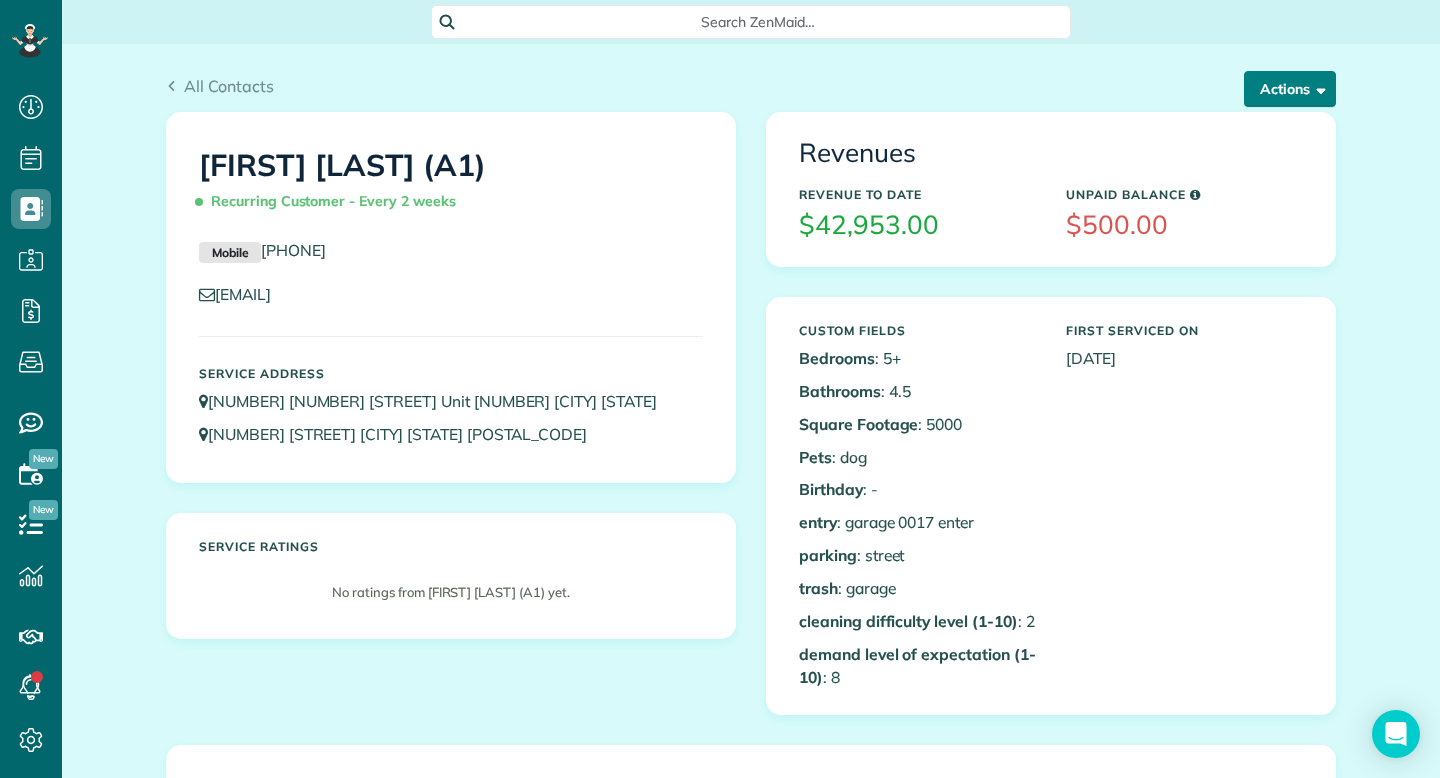 click on "Actions" at bounding box center (1290, 89) 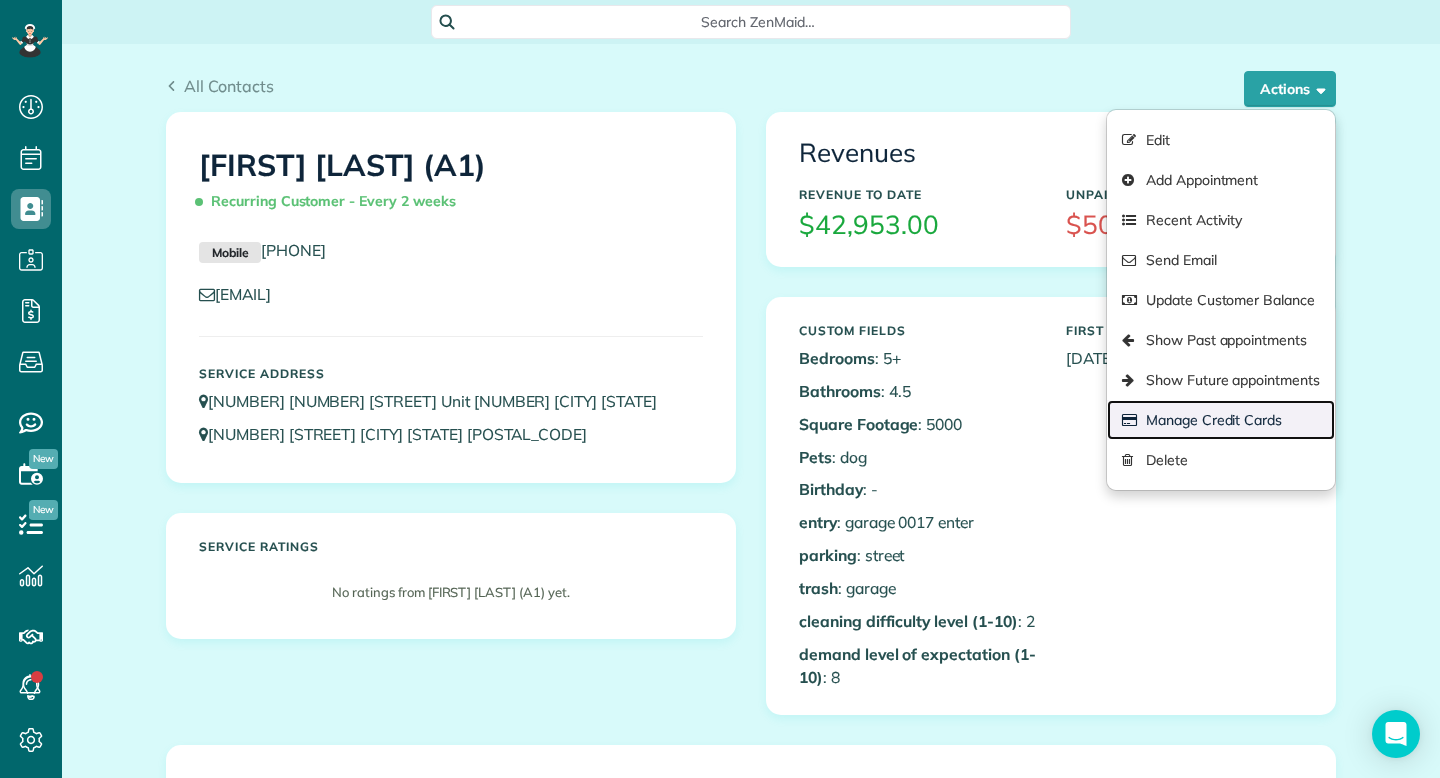 click on "Manage Credit Cards" at bounding box center [1221, 420] 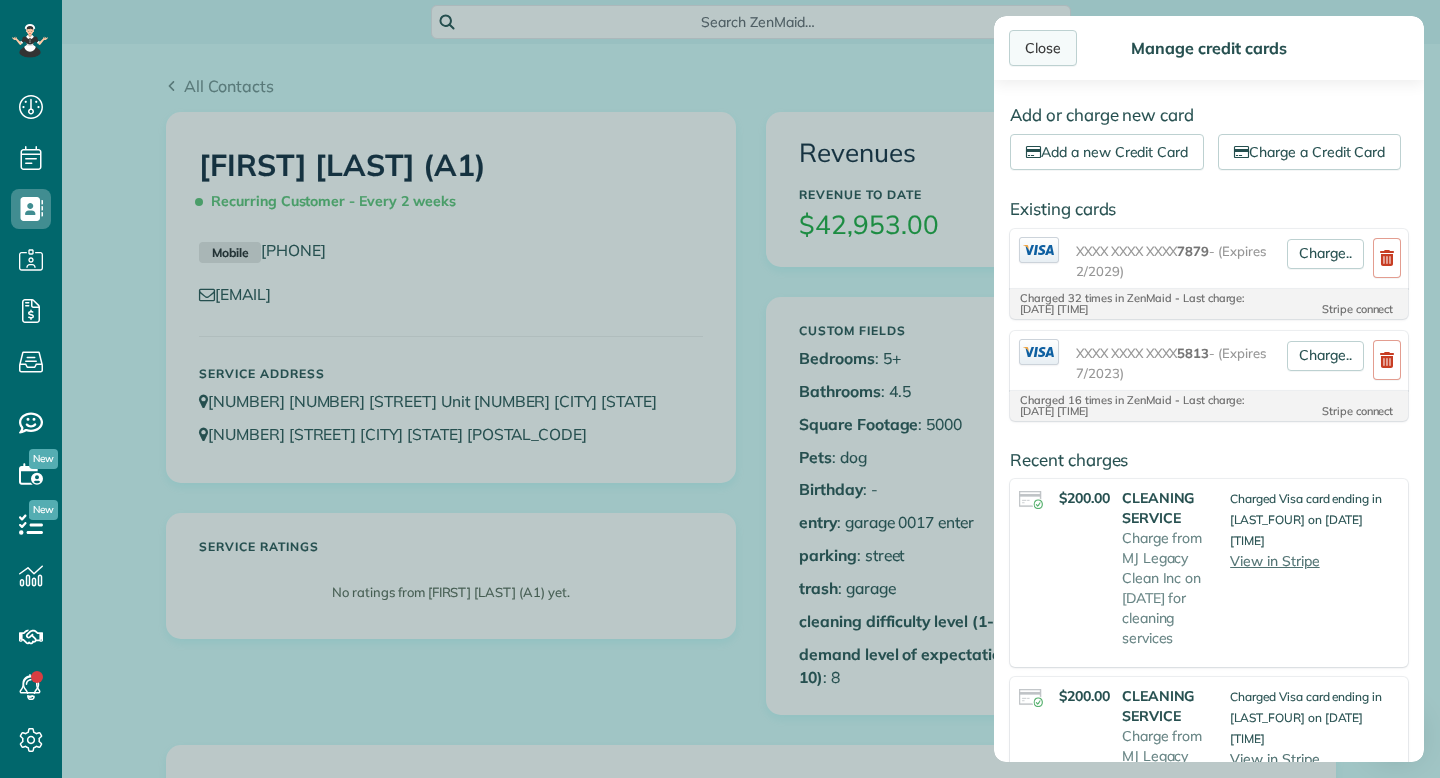 click on "Close" at bounding box center (1043, 48) 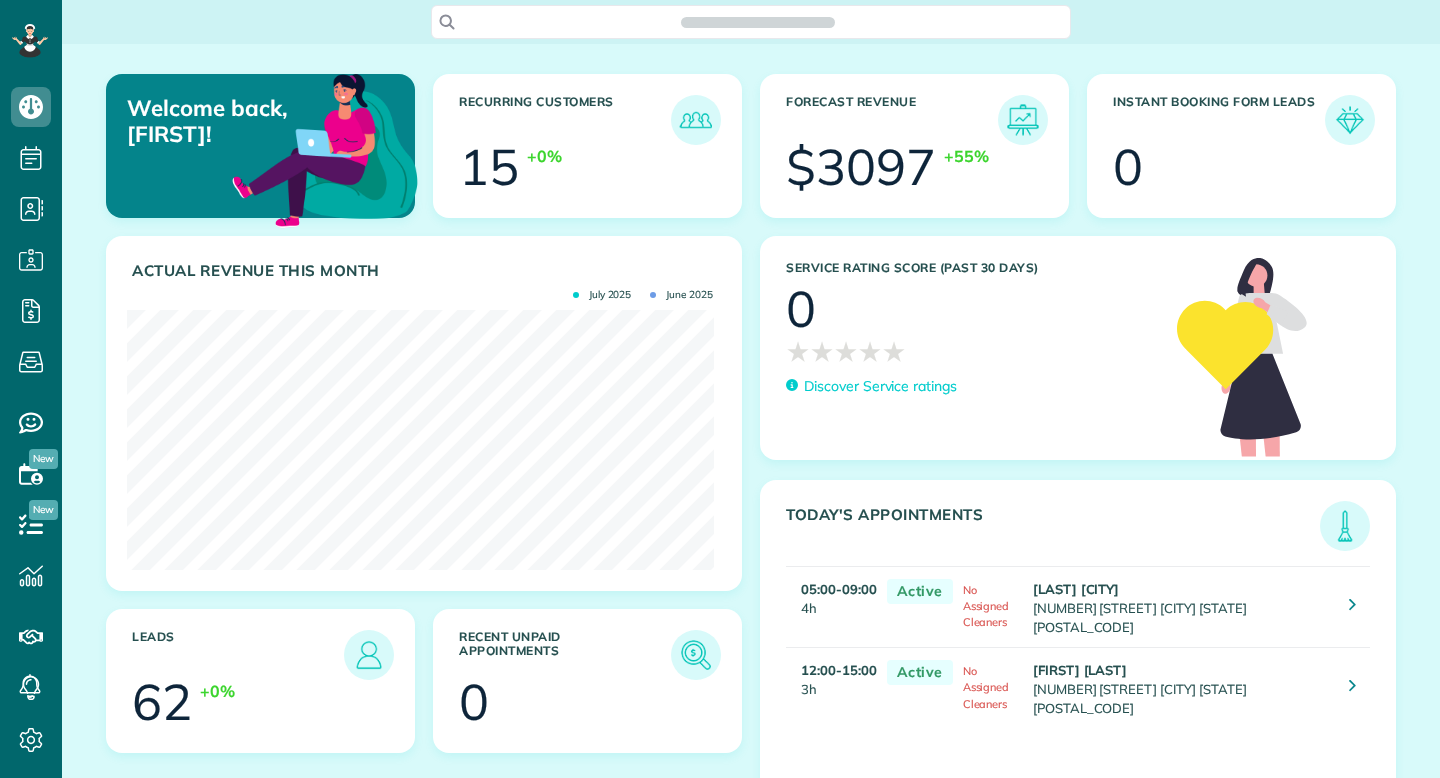 scroll, scrollTop: 0, scrollLeft: 0, axis: both 